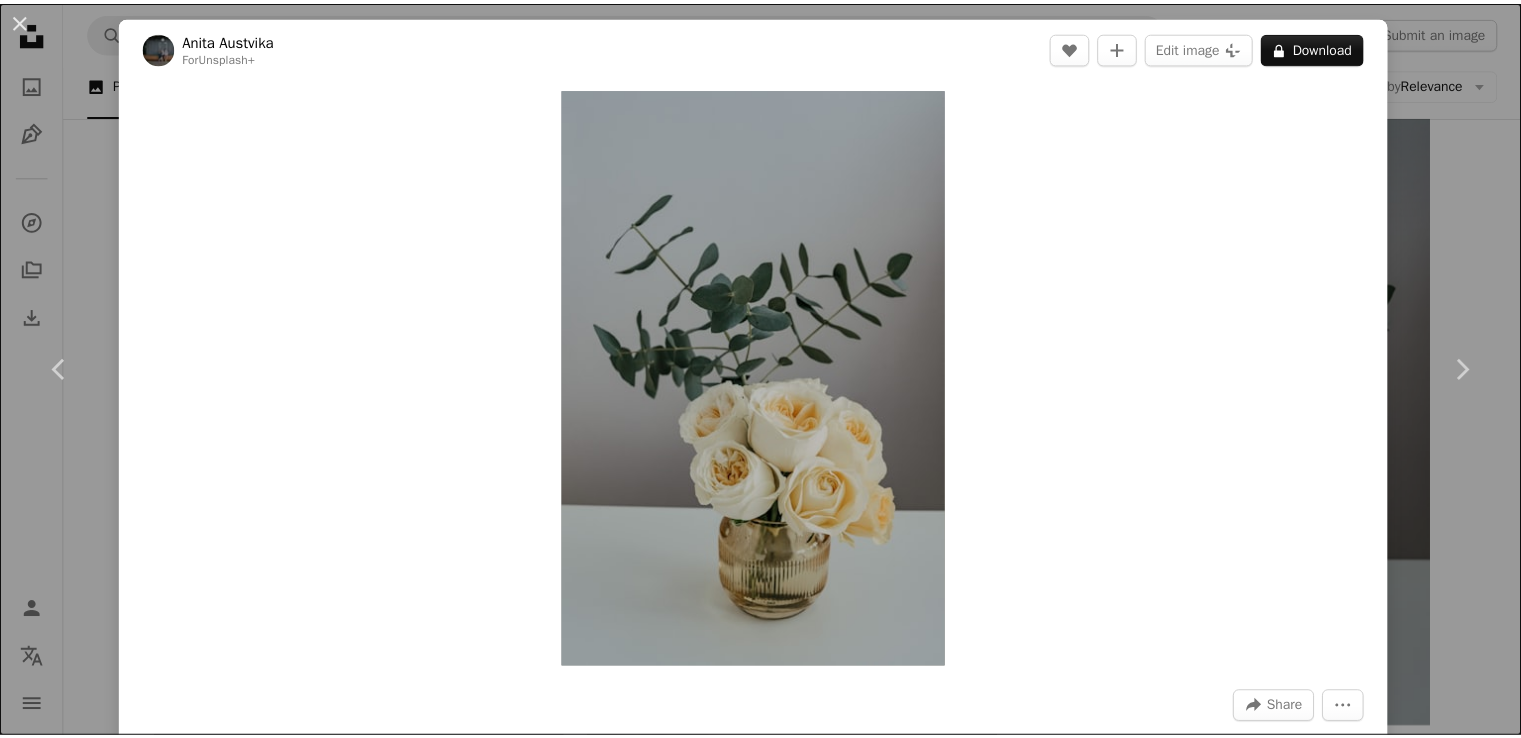 scroll, scrollTop: 112840, scrollLeft: 0, axis: vertical 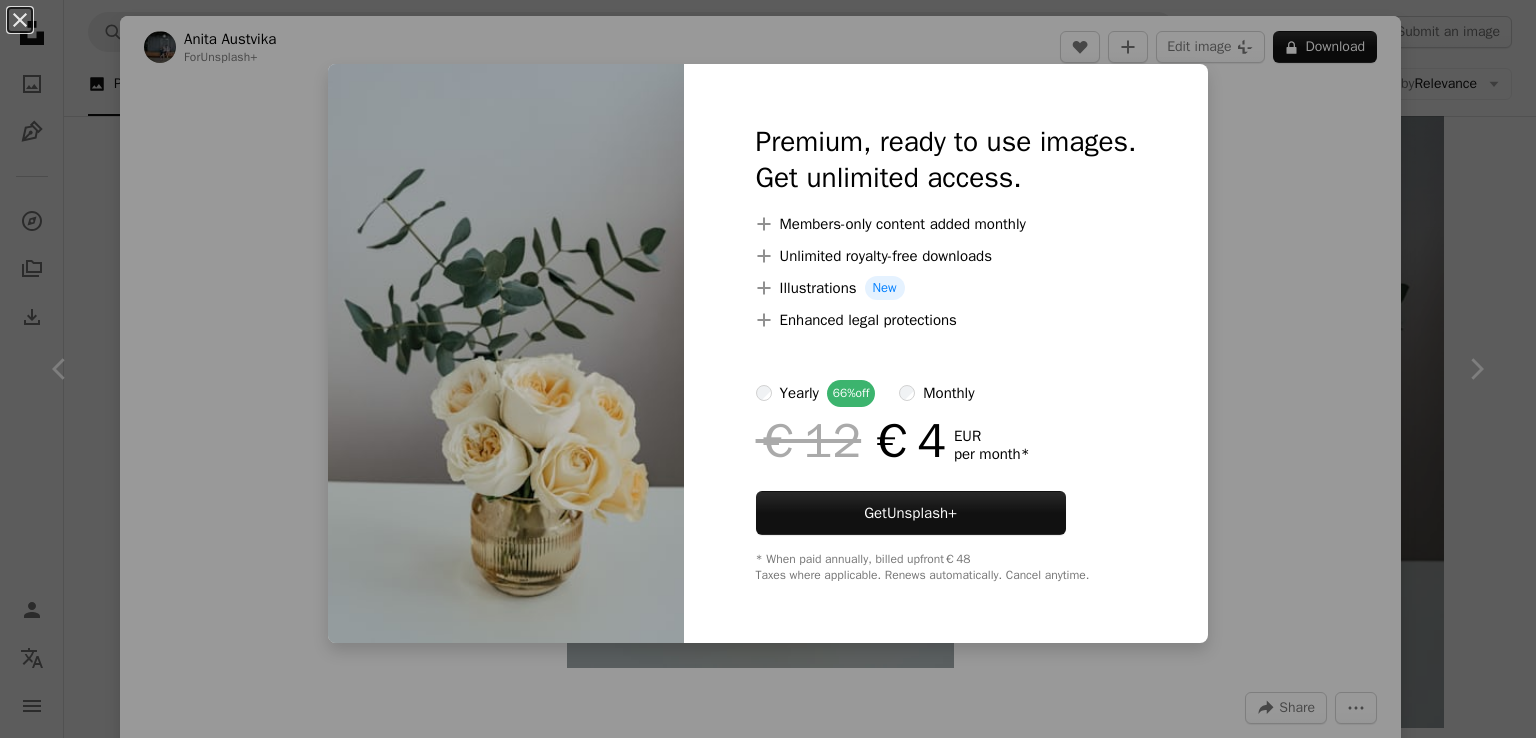 click on "An X shape Premium, ready to use images. Get unlimited access. A plus sign Members-only content added monthly A plus sign Unlimited royalty-free downloads A plus sign Illustrations  New A plus sign Enhanced legal protections yearly 66%  off monthly €12   €4 EUR per month * Get  Unsplash+ * When paid annually, billed upfront  €48 Taxes where applicable. Renews automatically. Cancel anytime." at bounding box center [768, 369] 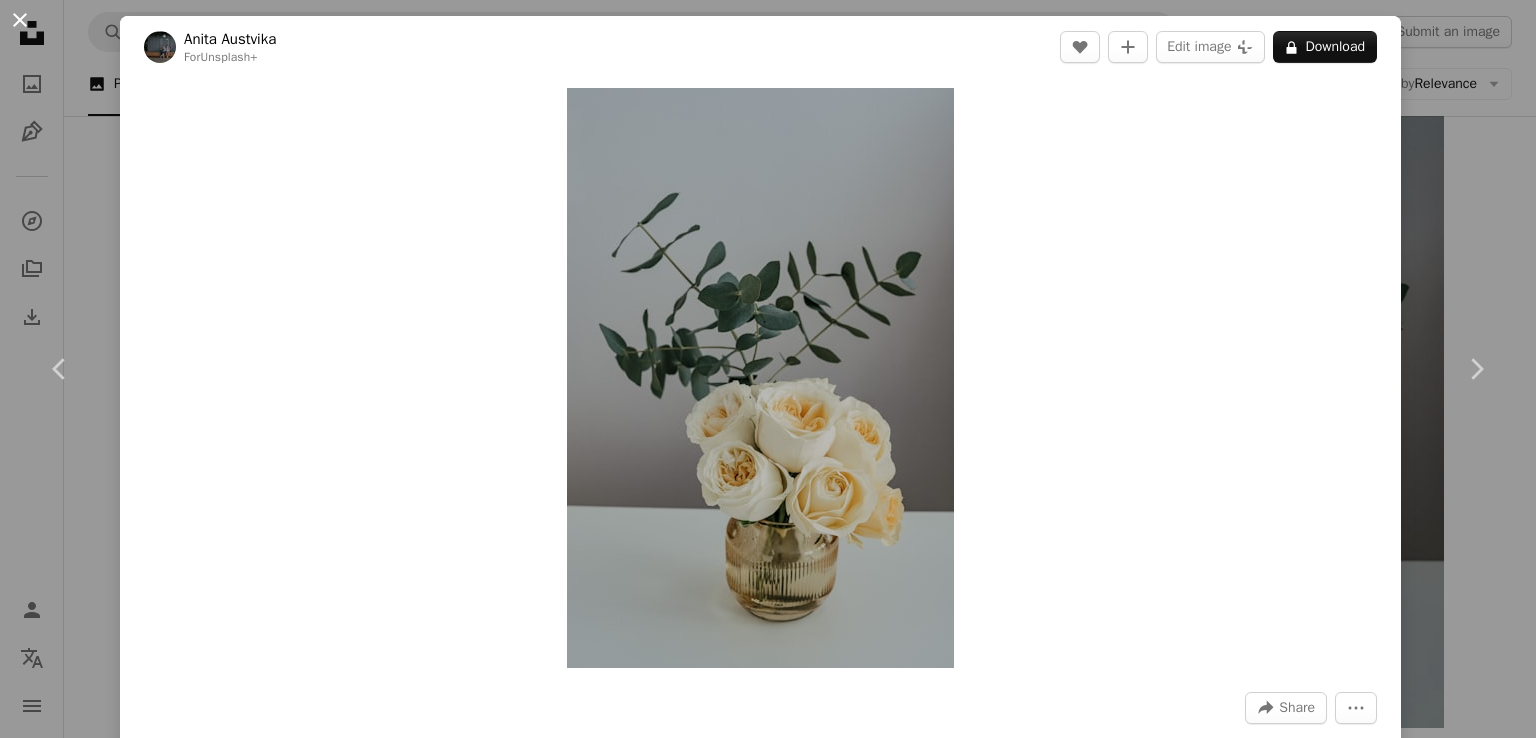 click on "An X shape" at bounding box center (20, 20) 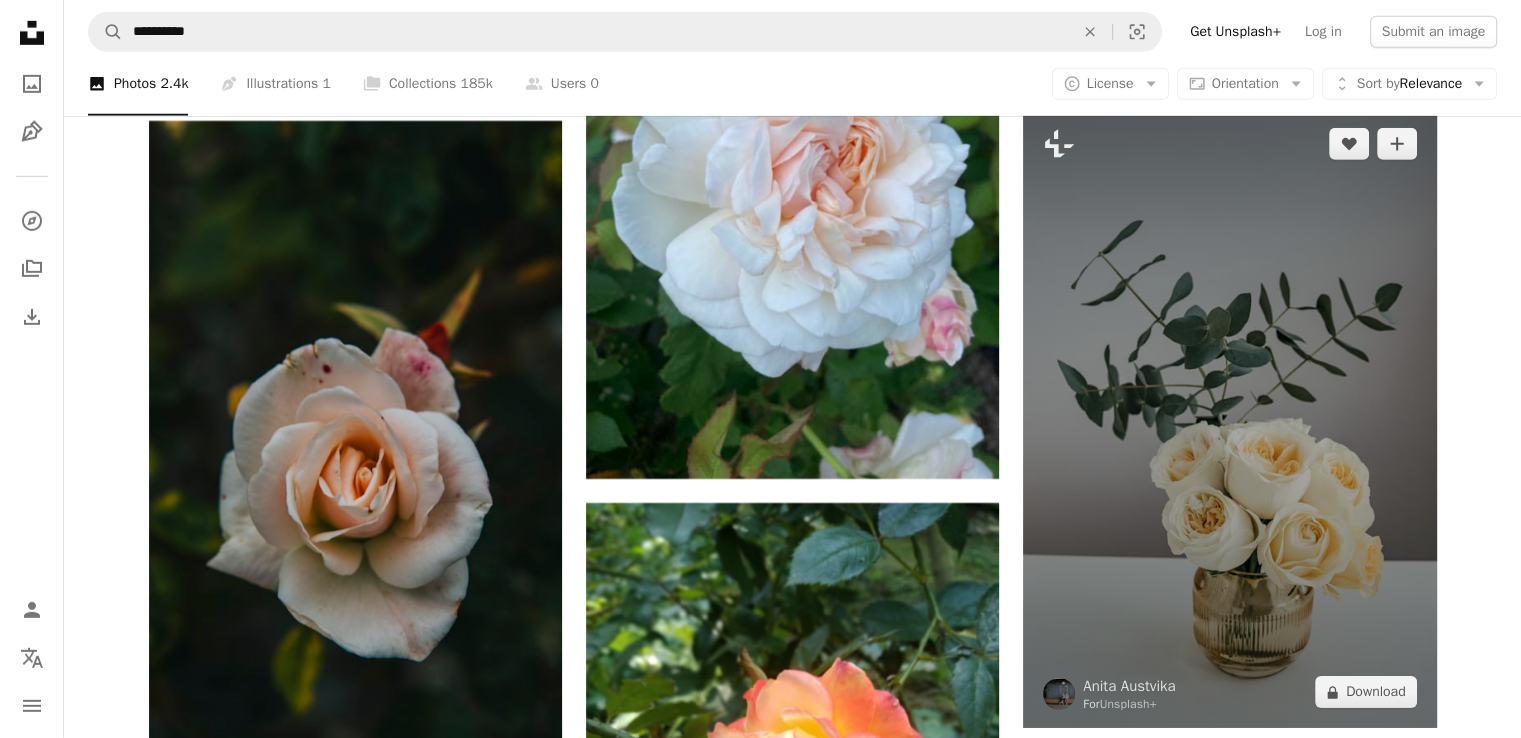 click at bounding box center [1229, 418] 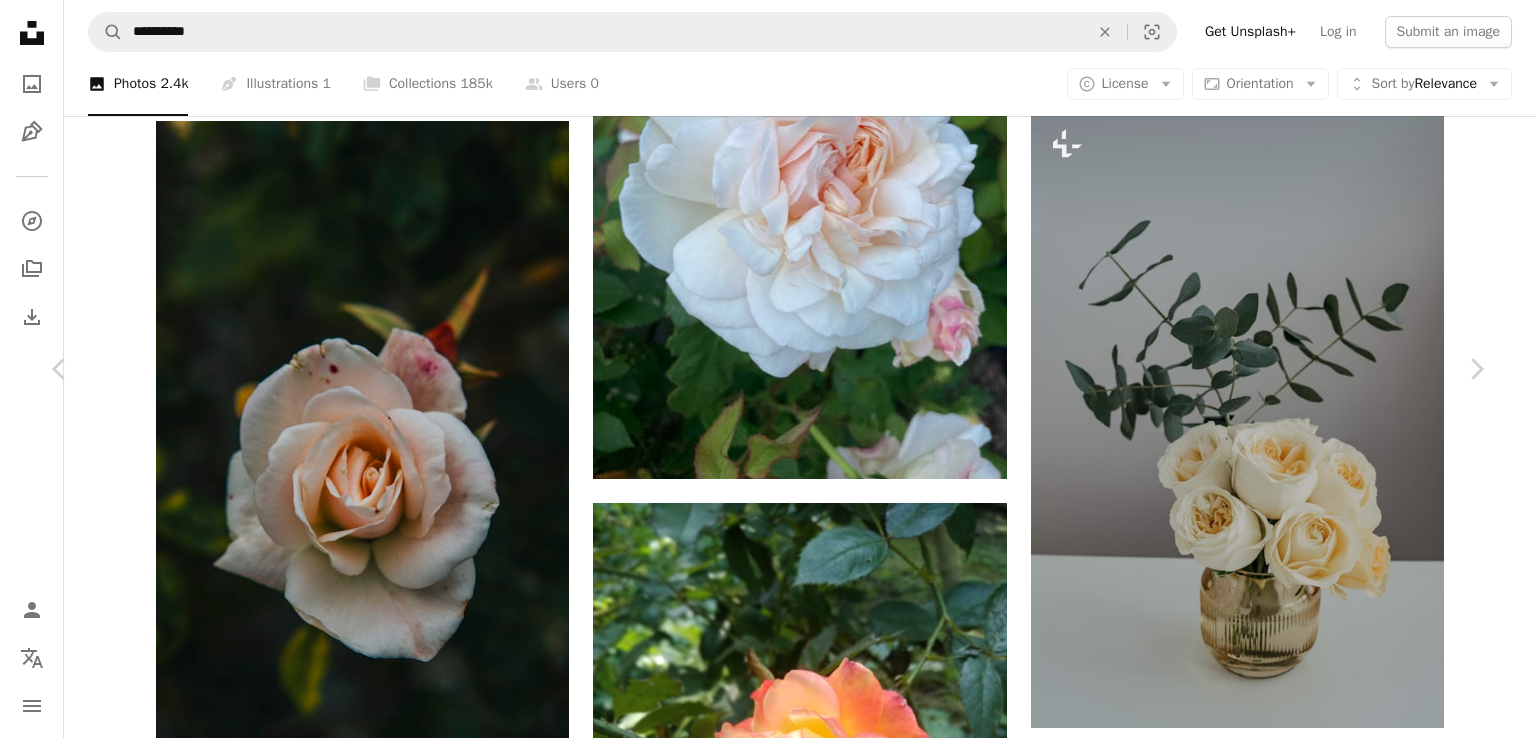 click on "More Actions" 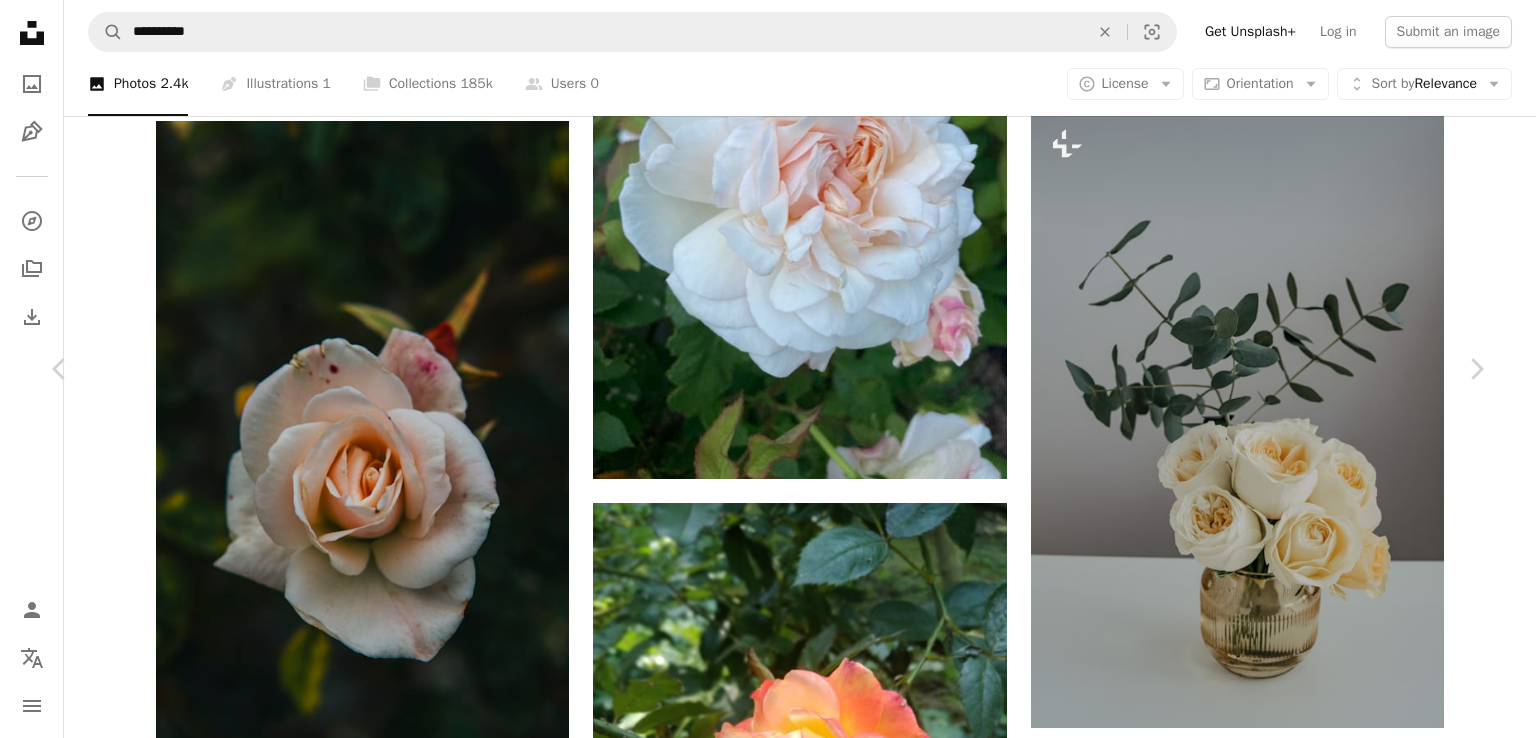 click on "A lock   Download" at bounding box center (1325, 6008) 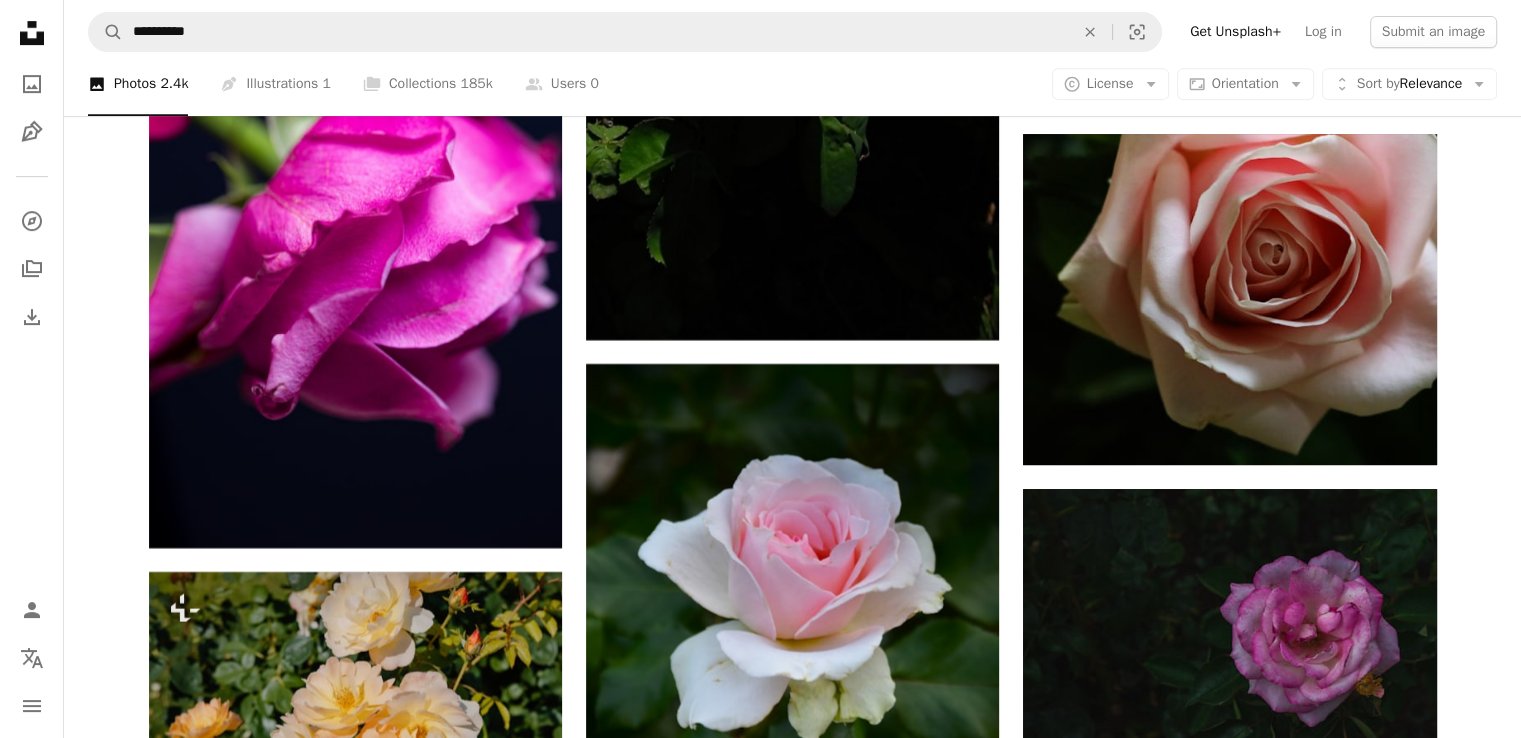 scroll, scrollTop: 114960, scrollLeft: 0, axis: vertical 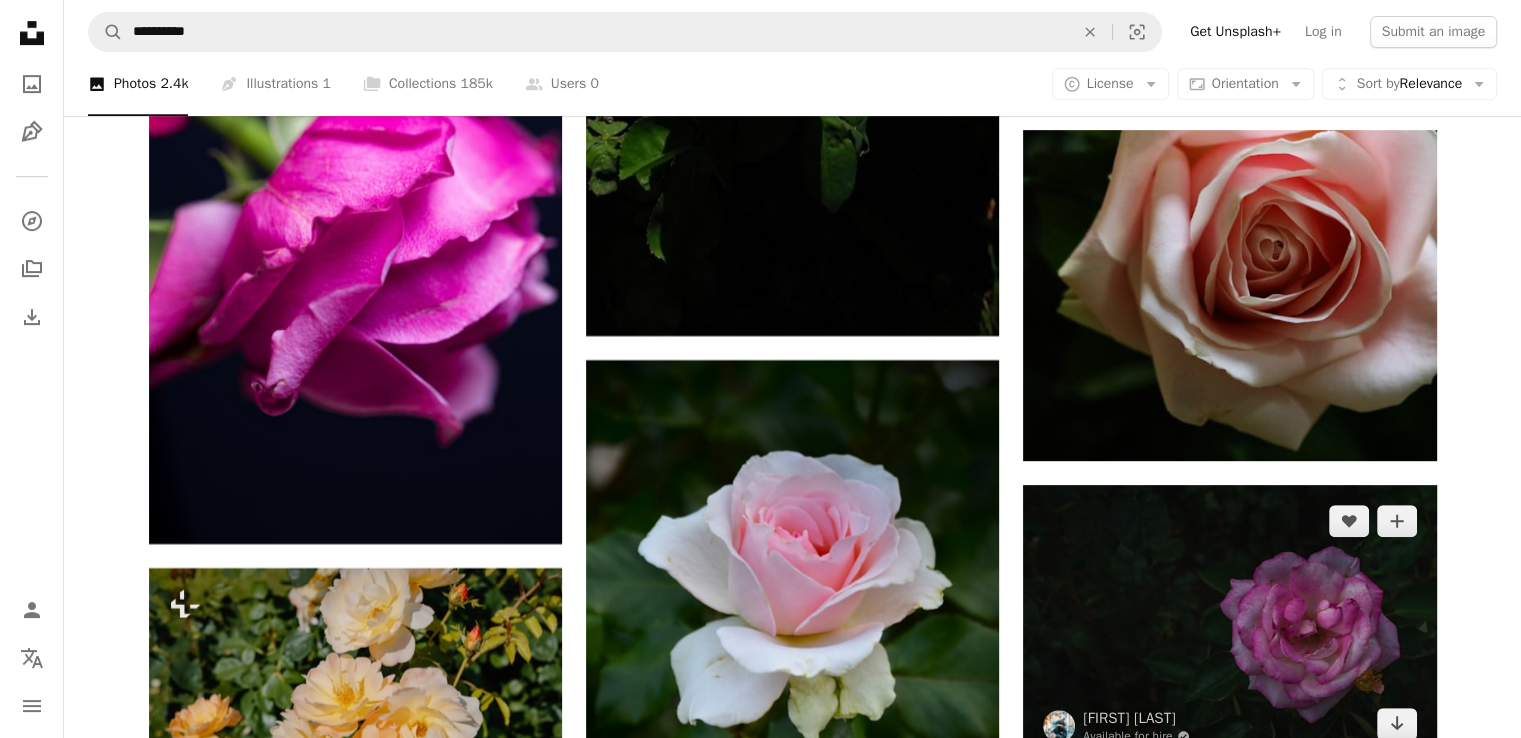 click at bounding box center (1229, 622) 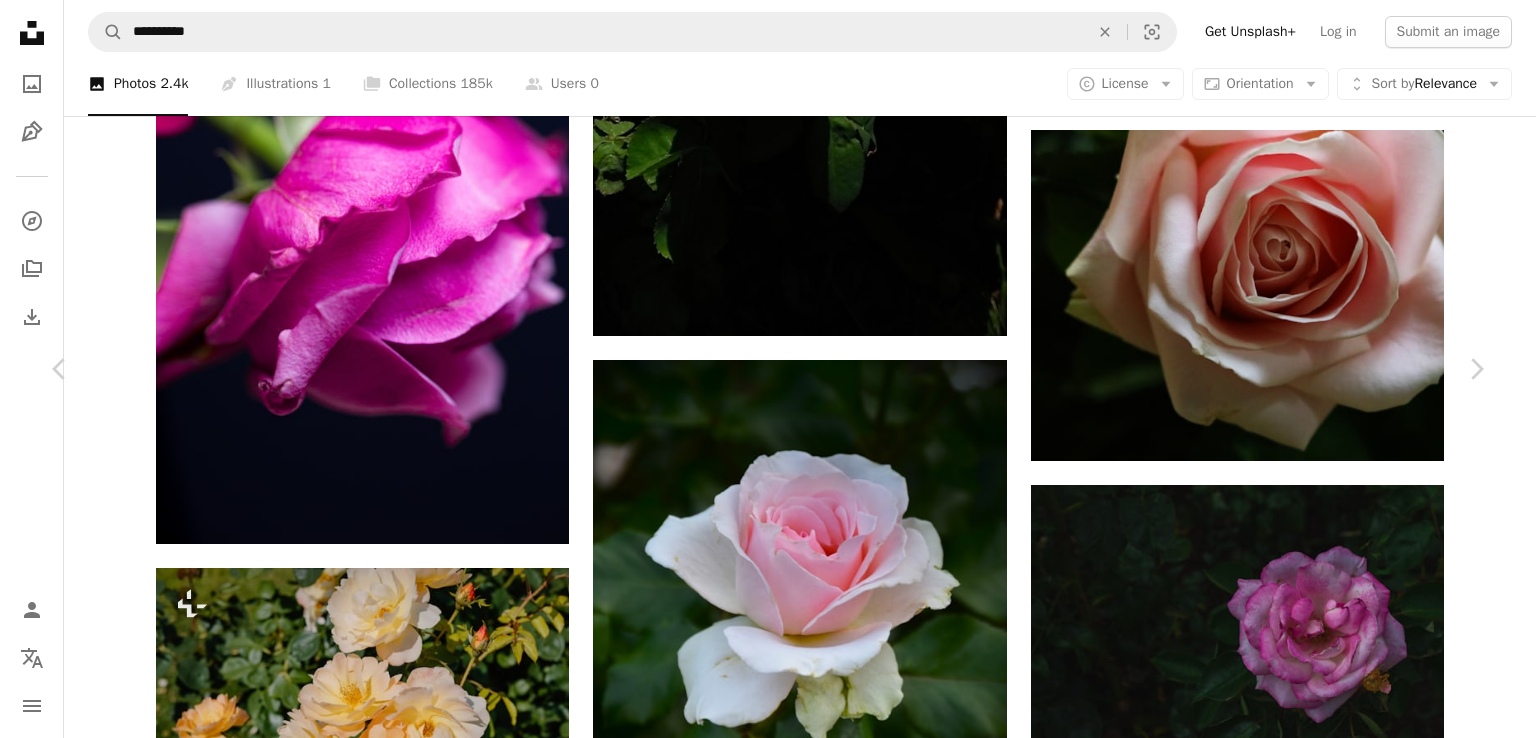 click on "An X shape" at bounding box center [20, 20] 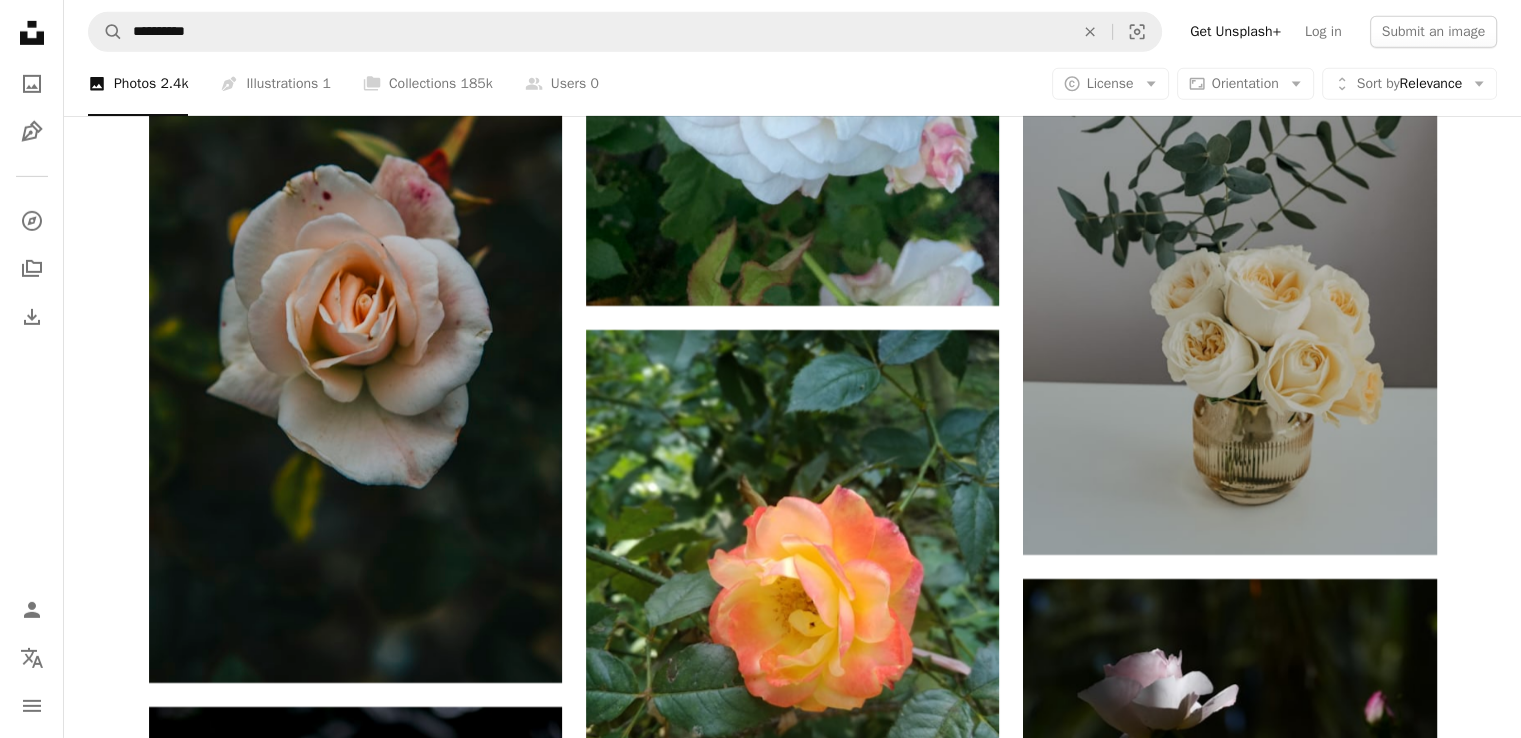 scroll, scrollTop: 113000, scrollLeft: 0, axis: vertical 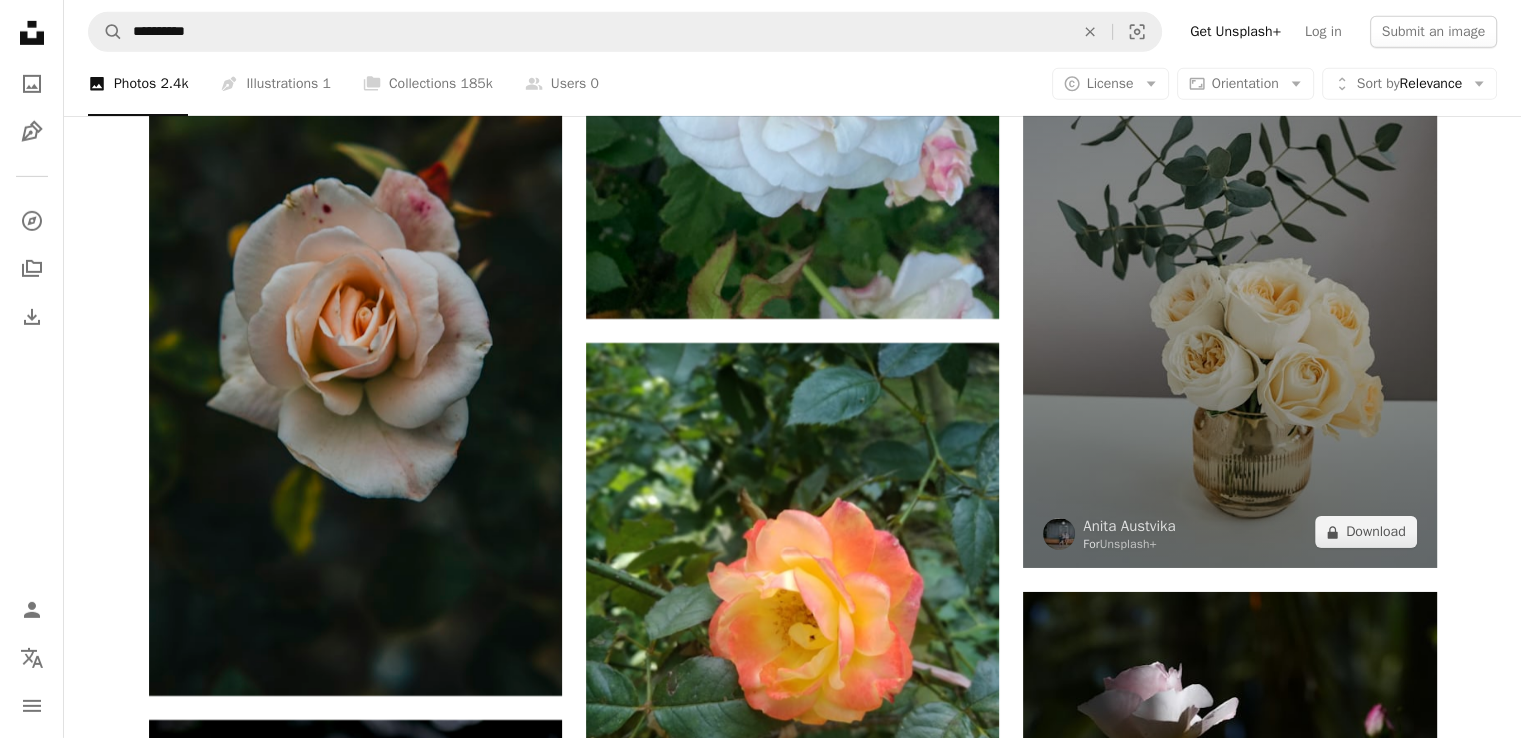 click at bounding box center (1229, 258) 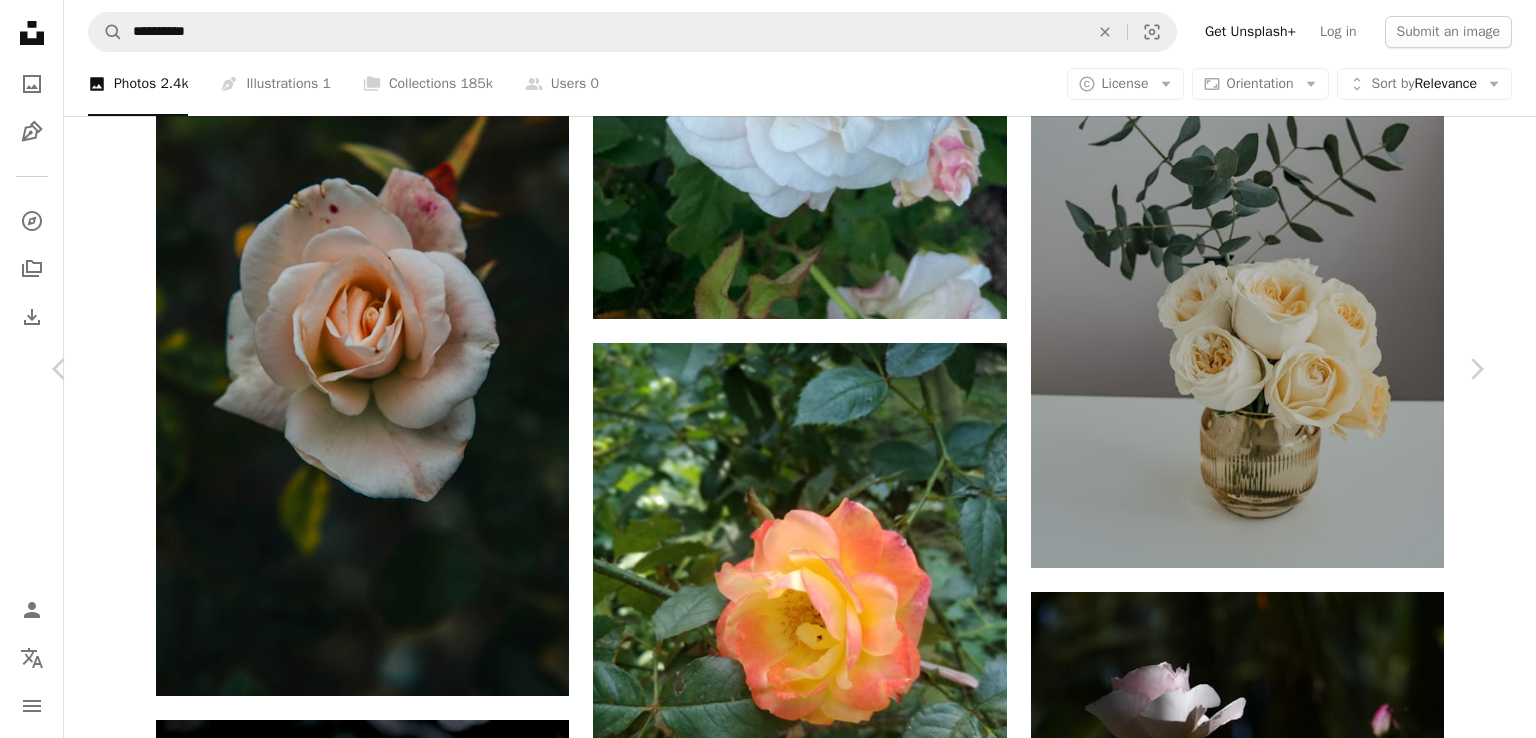 click on "An X shape" at bounding box center (20, 20) 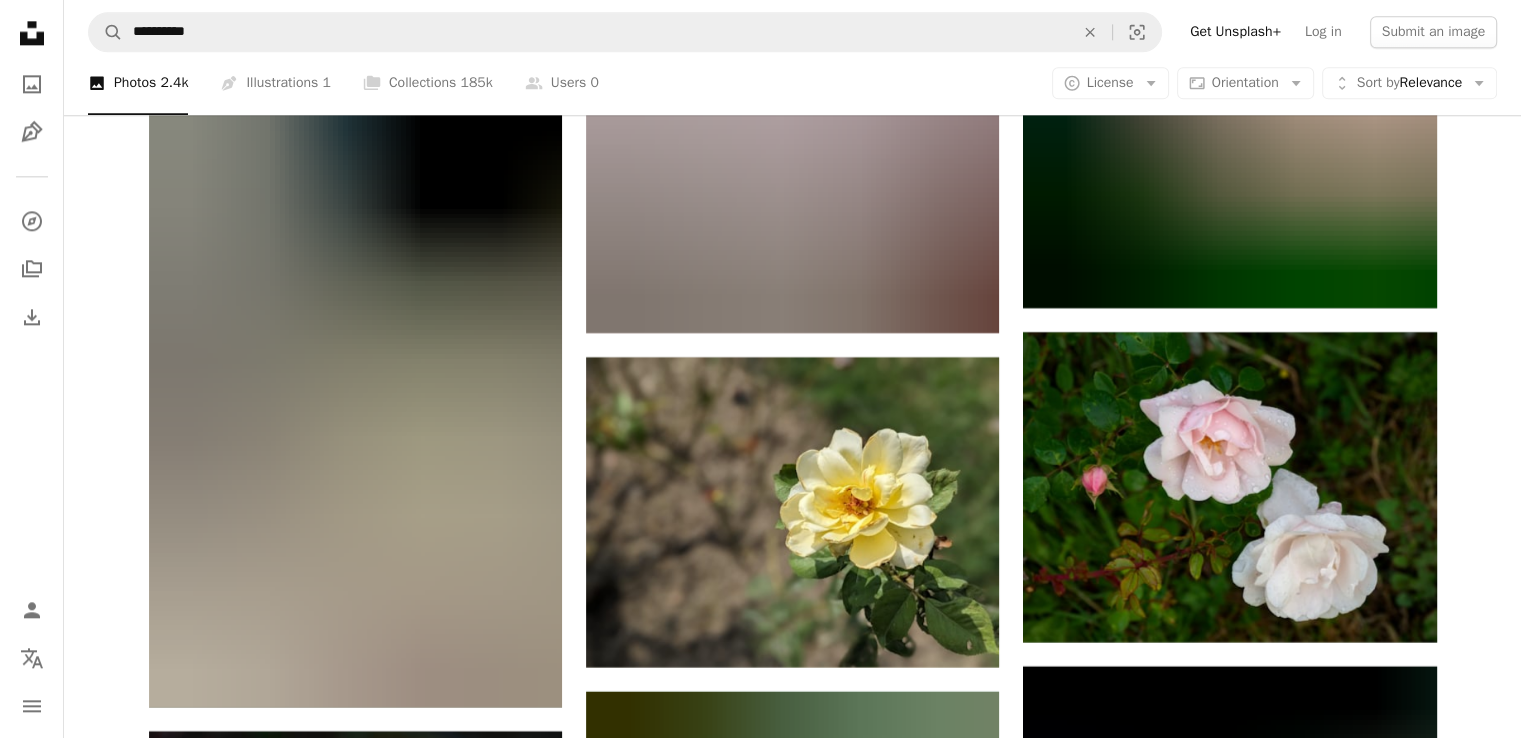 scroll, scrollTop: 124323, scrollLeft: 0, axis: vertical 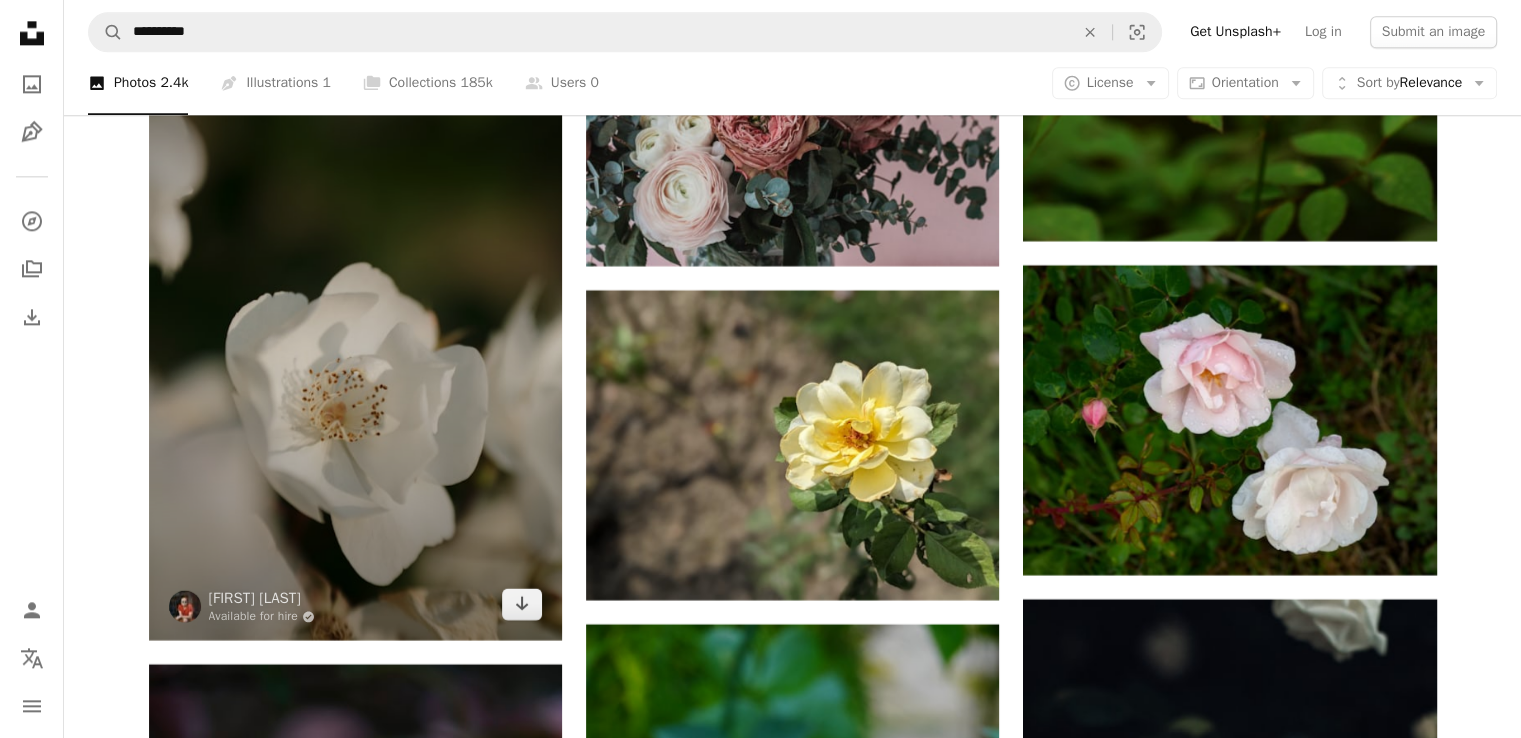 click at bounding box center [355, 330] 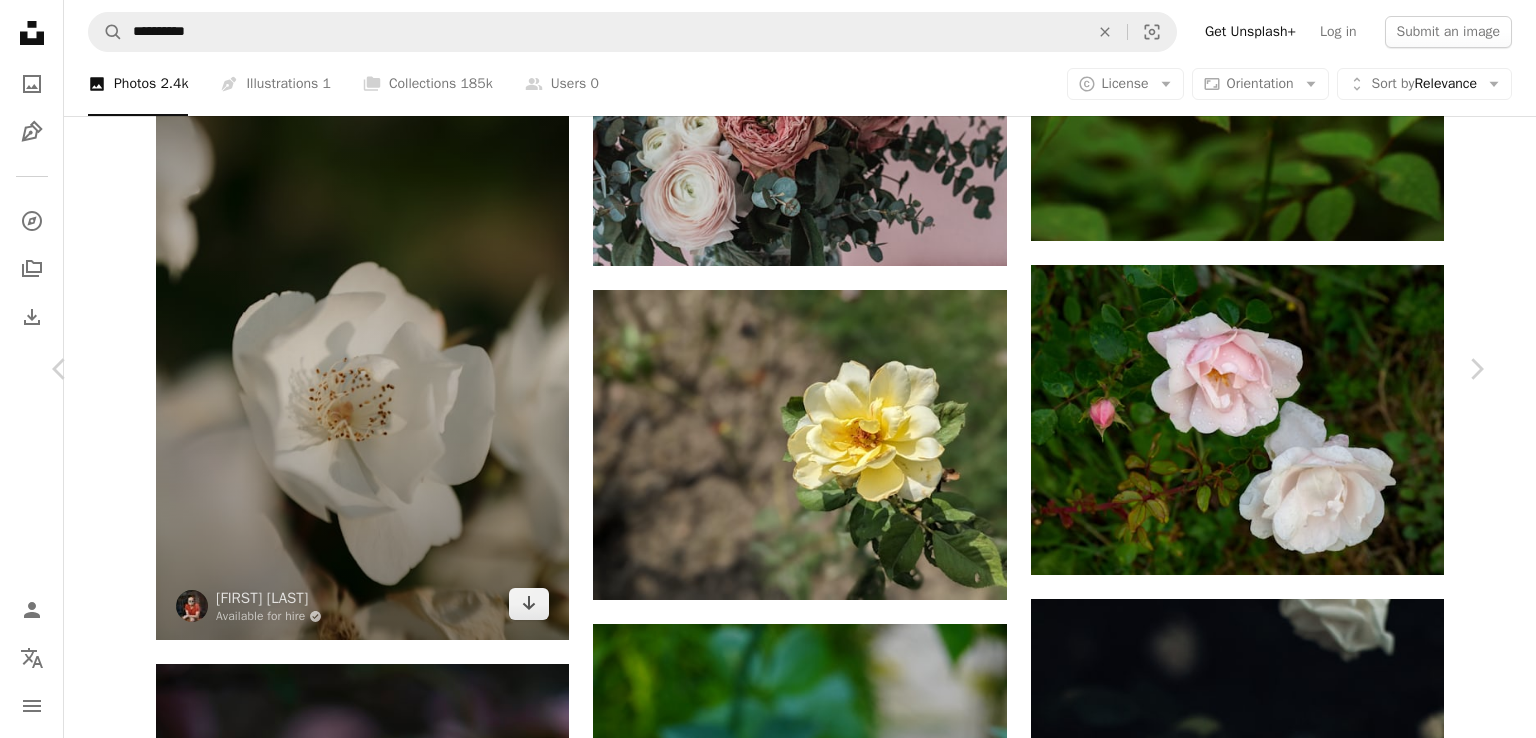click on "Zoom in" at bounding box center [760, 4179] 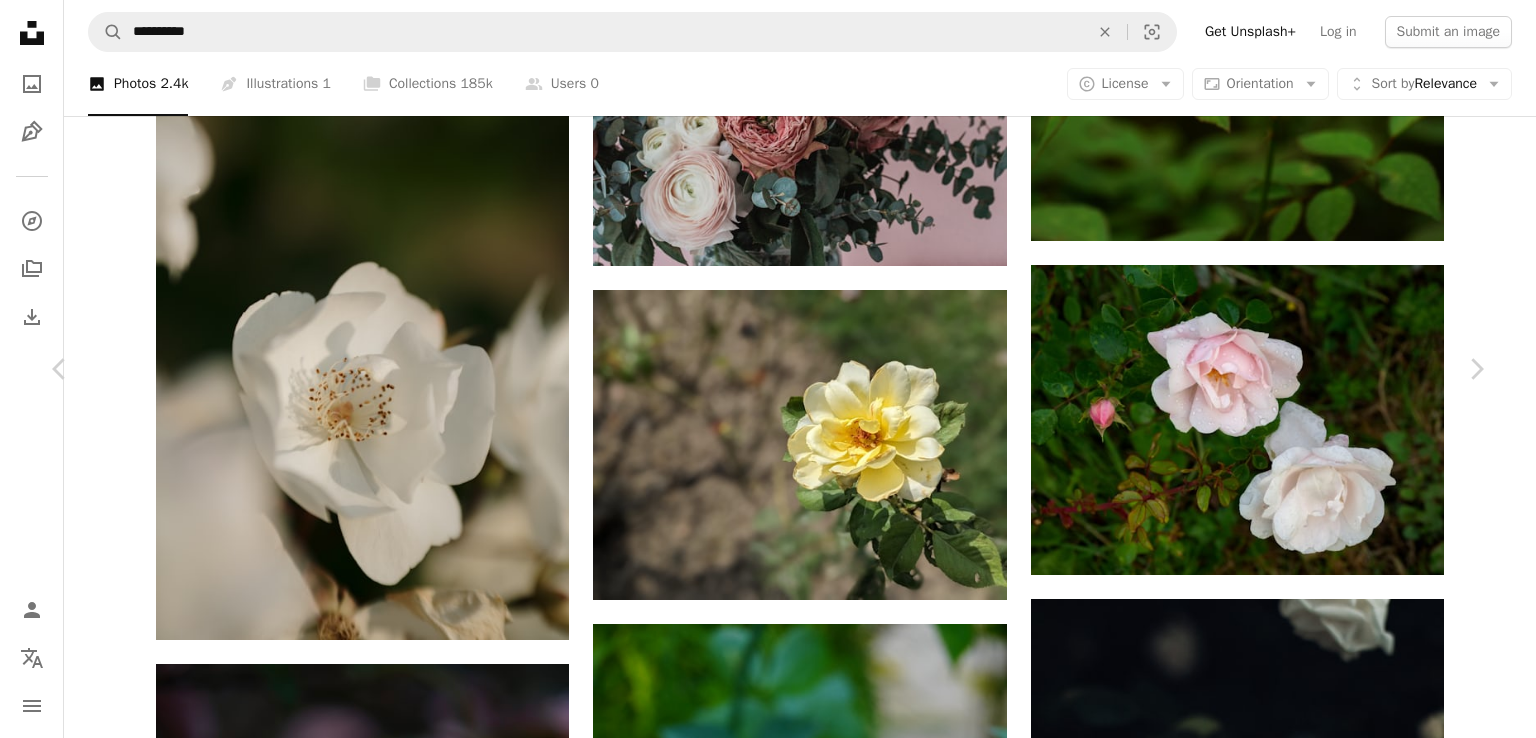 click on "Chevron down" 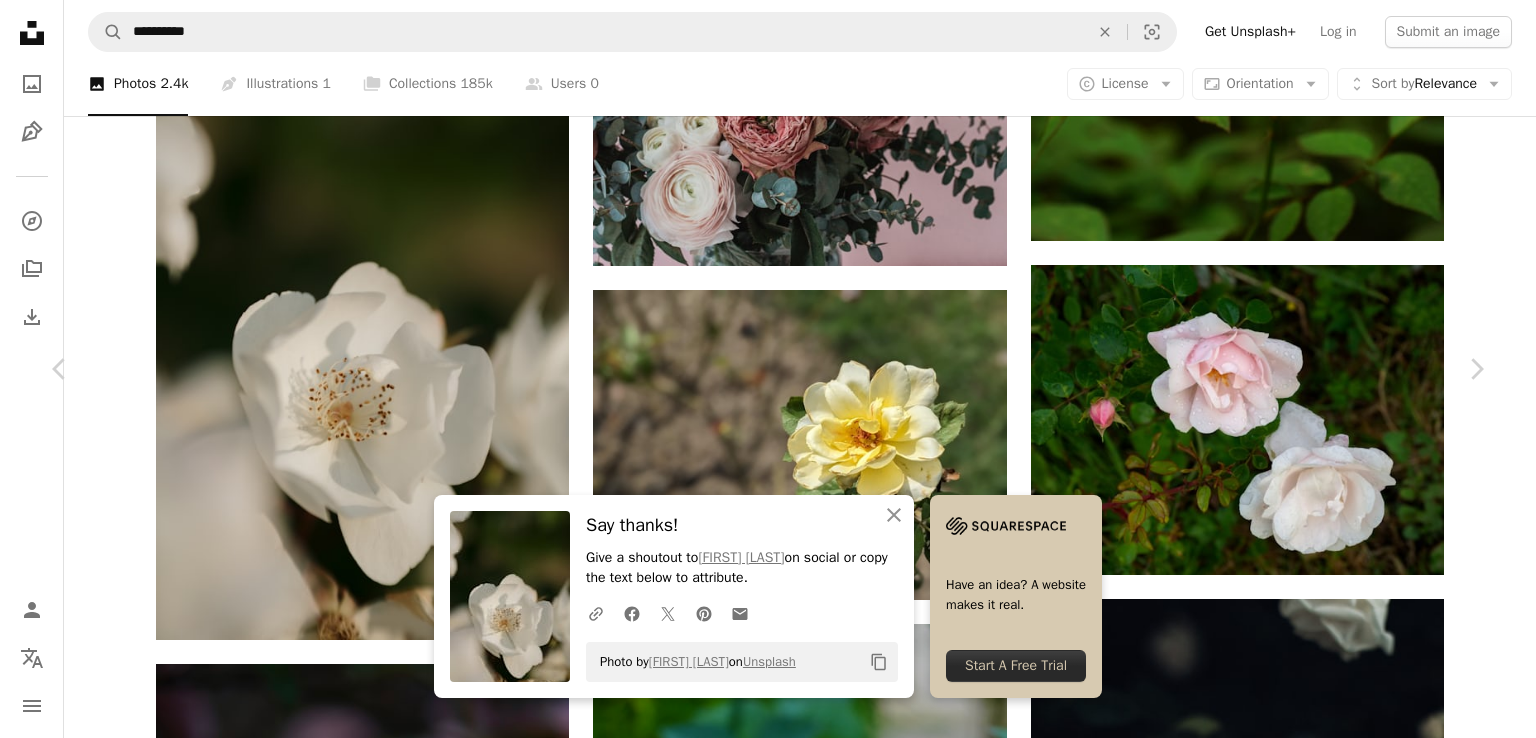 click on "An X shape" at bounding box center [20, 20] 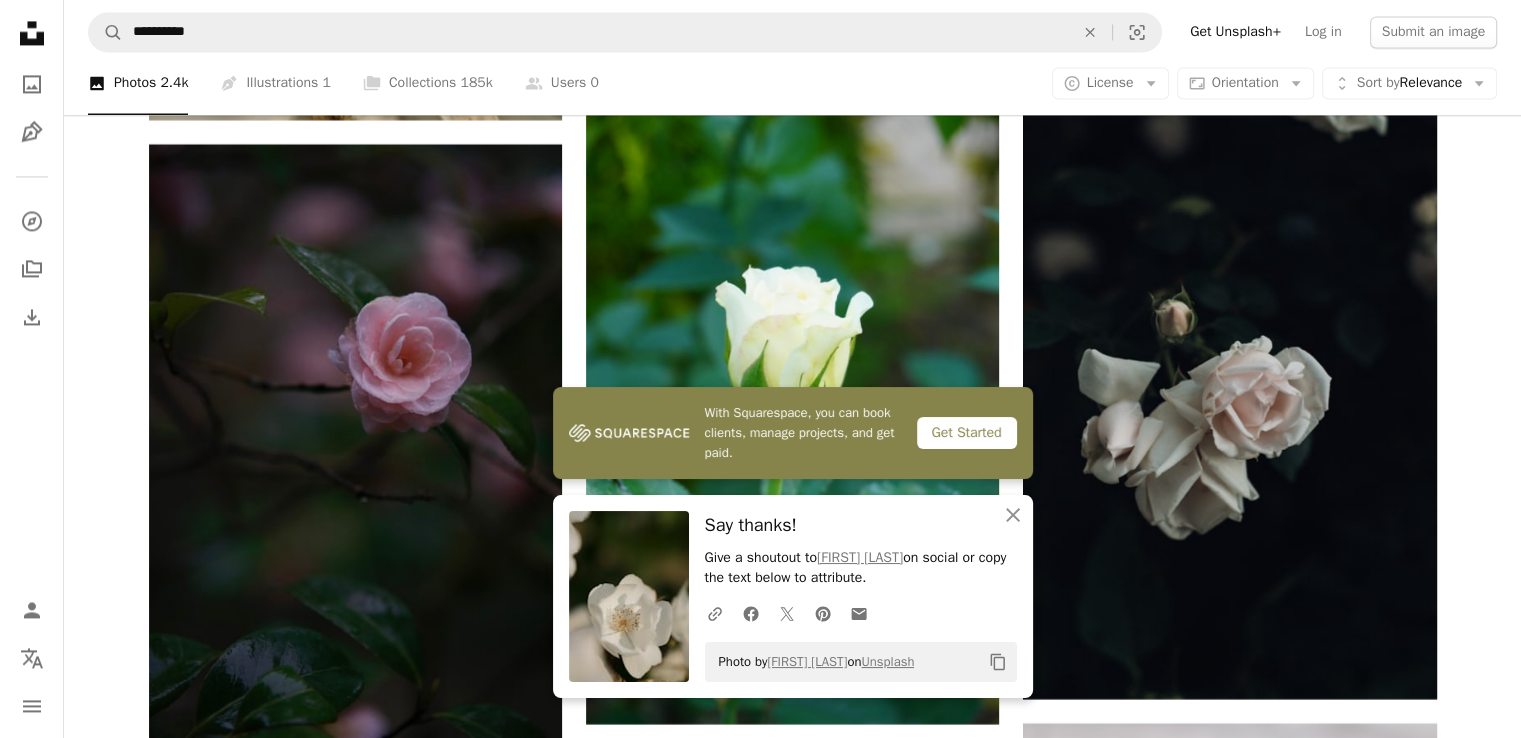 scroll, scrollTop: 124883, scrollLeft: 0, axis: vertical 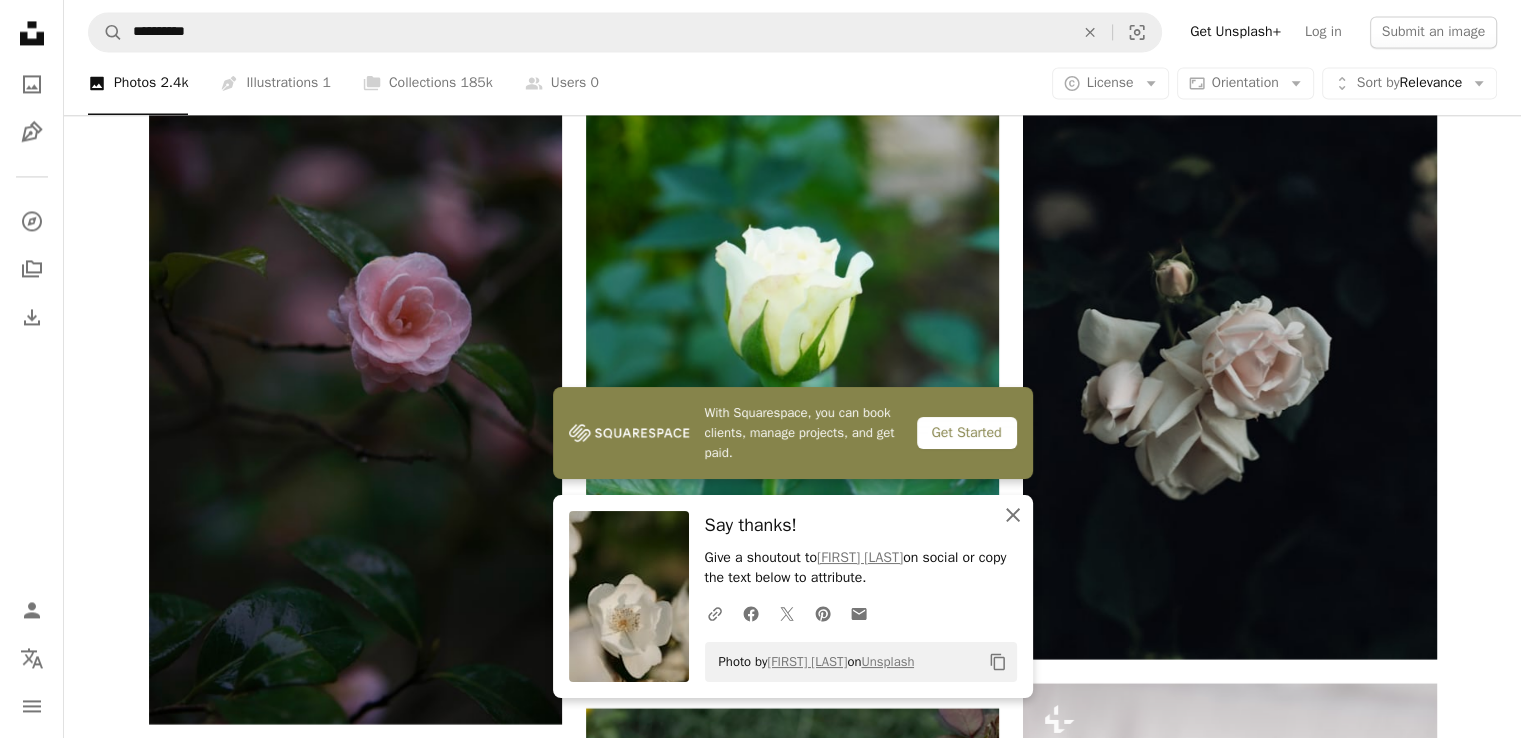 click 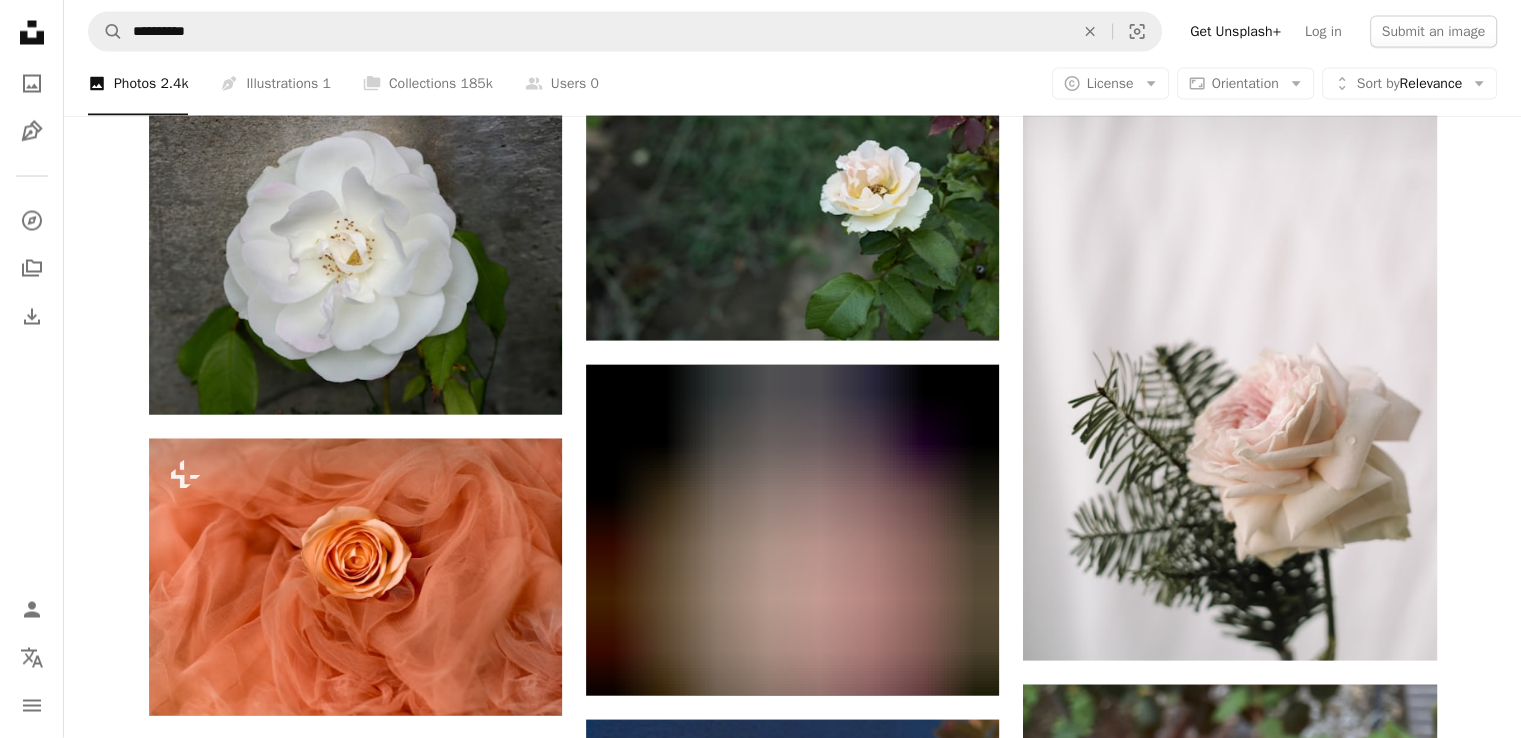 scroll, scrollTop: 125523, scrollLeft: 0, axis: vertical 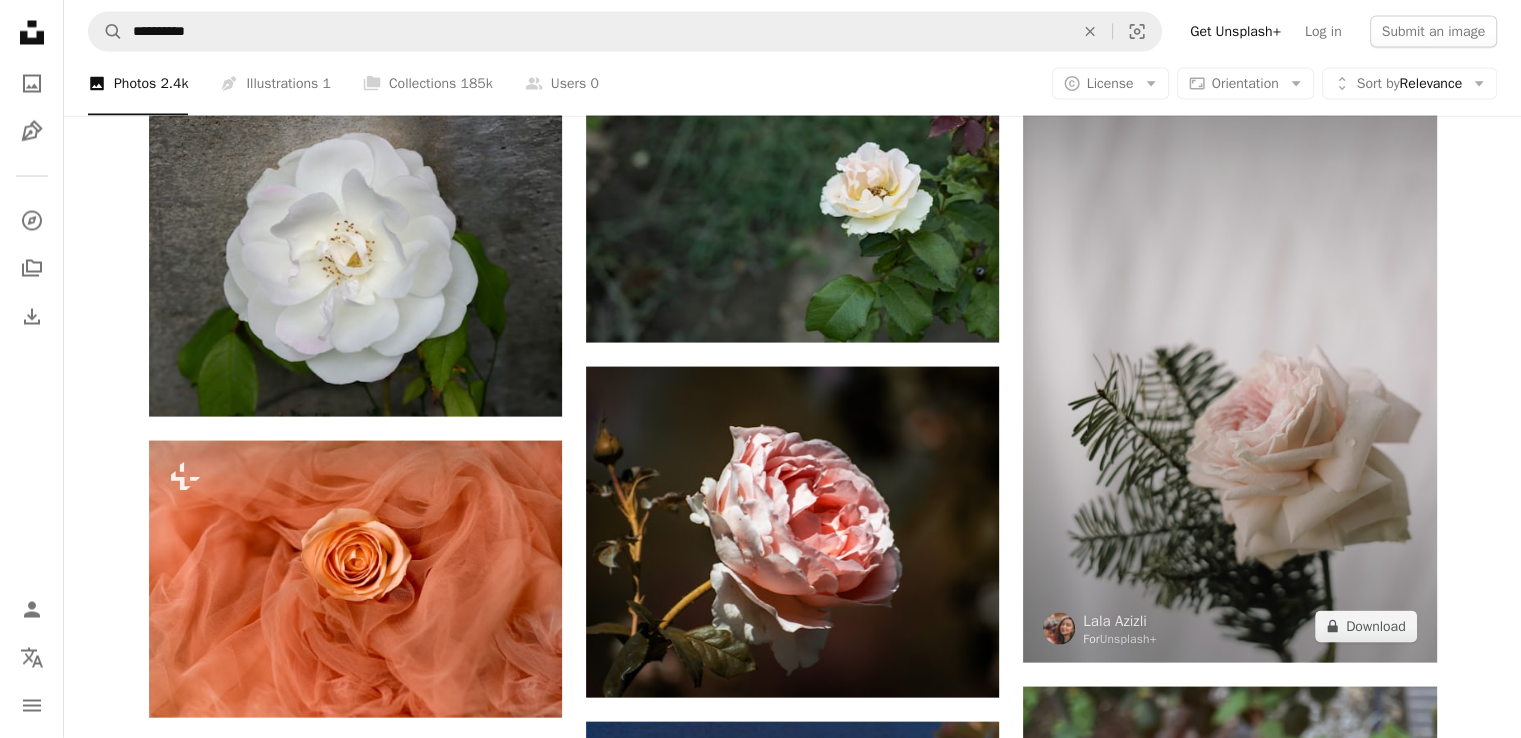 click at bounding box center [1229, 353] 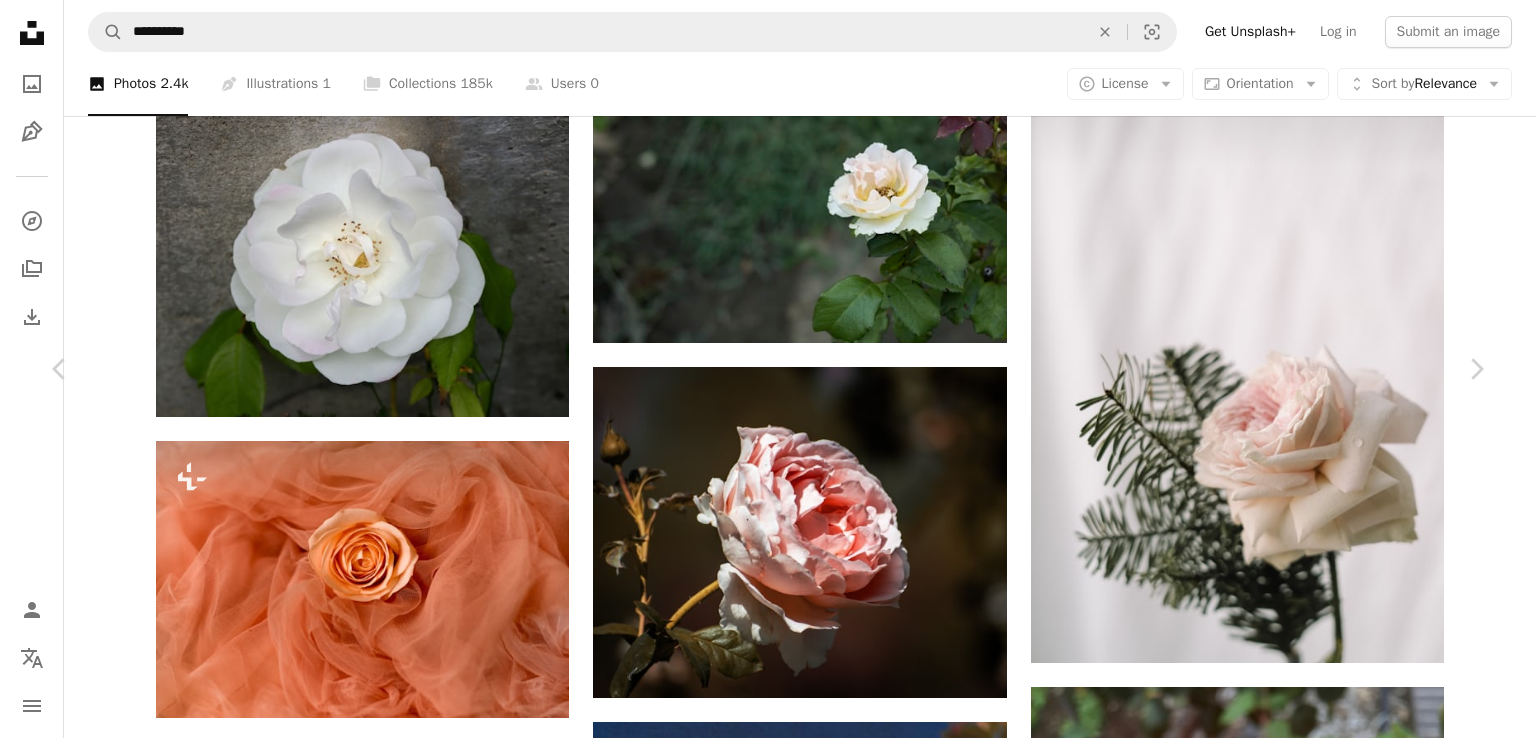 click on "An X shape" at bounding box center (20, 20) 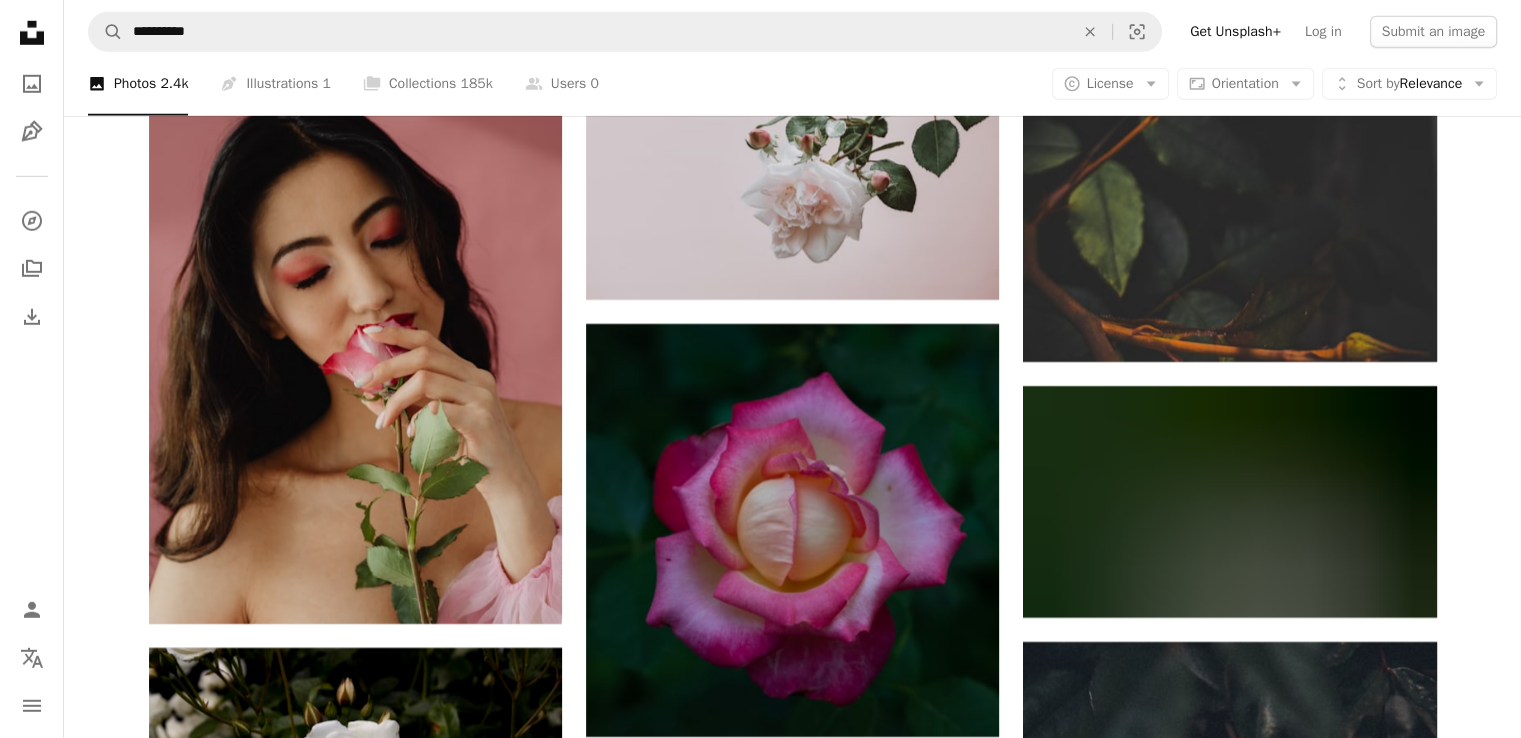 scroll, scrollTop: 127643, scrollLeft: 0, axis: vertical 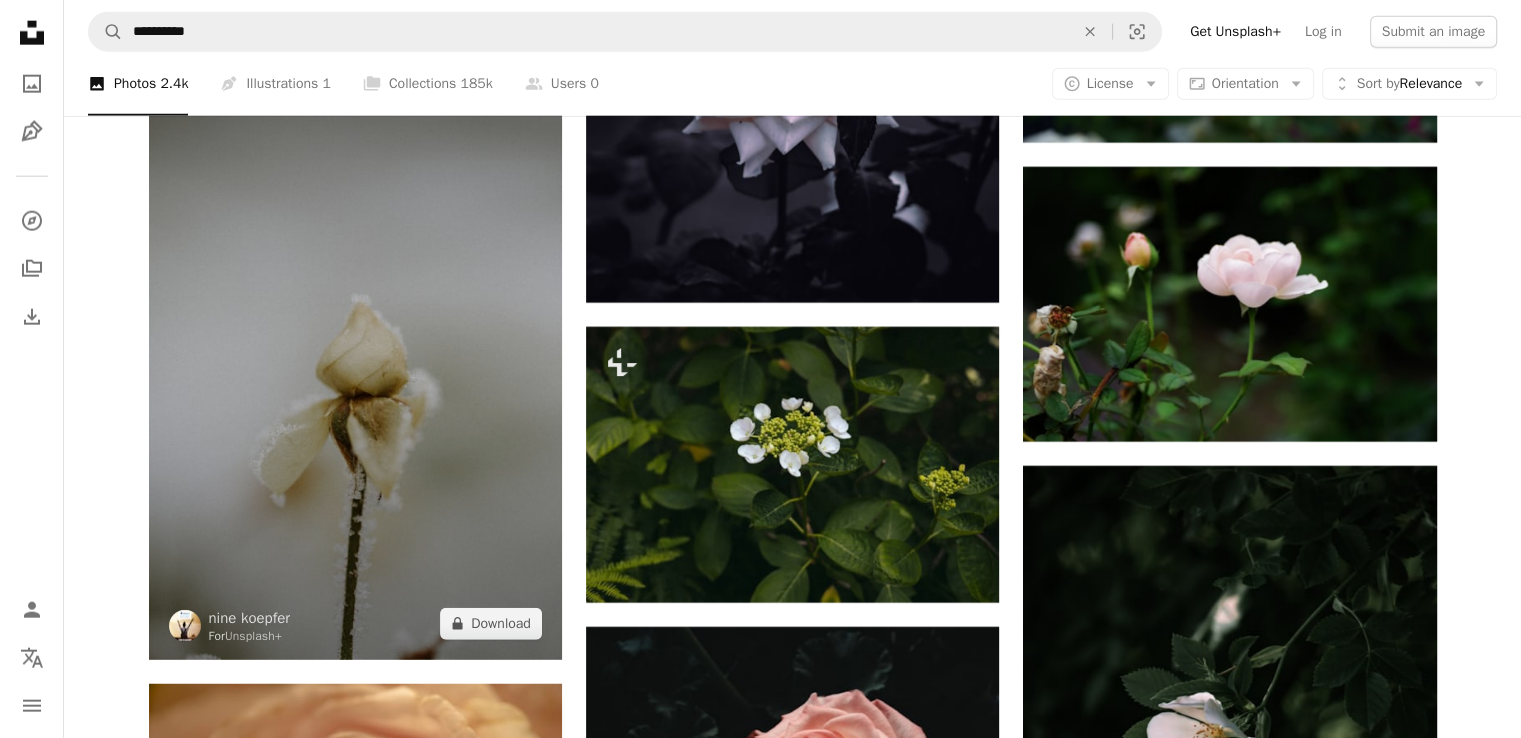drag, startPoint x: 301, startPoint y: 392, endPoint x: 256, endPoint y: 406, distance: 47.127487 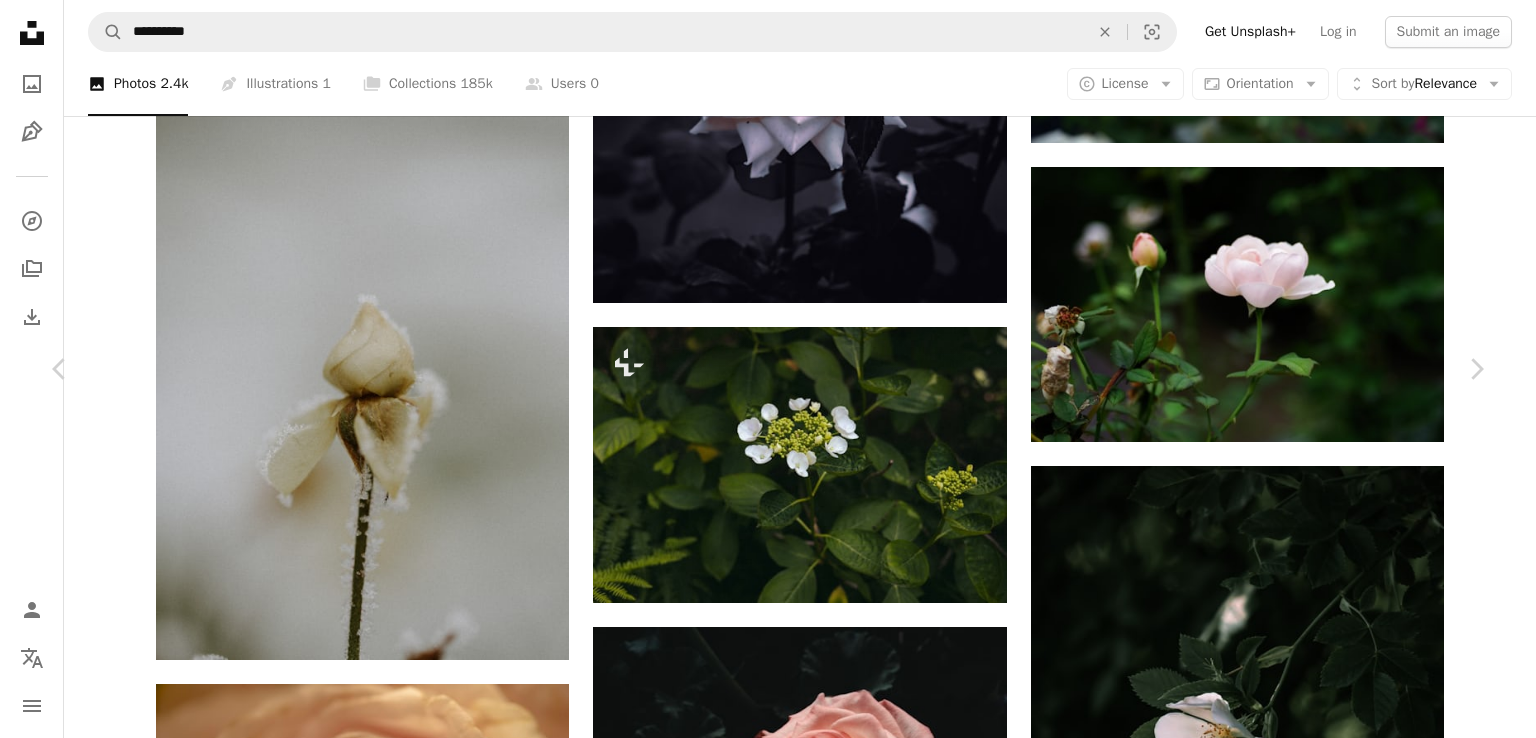 click on "An X shape" at bounding box center (20, 20) 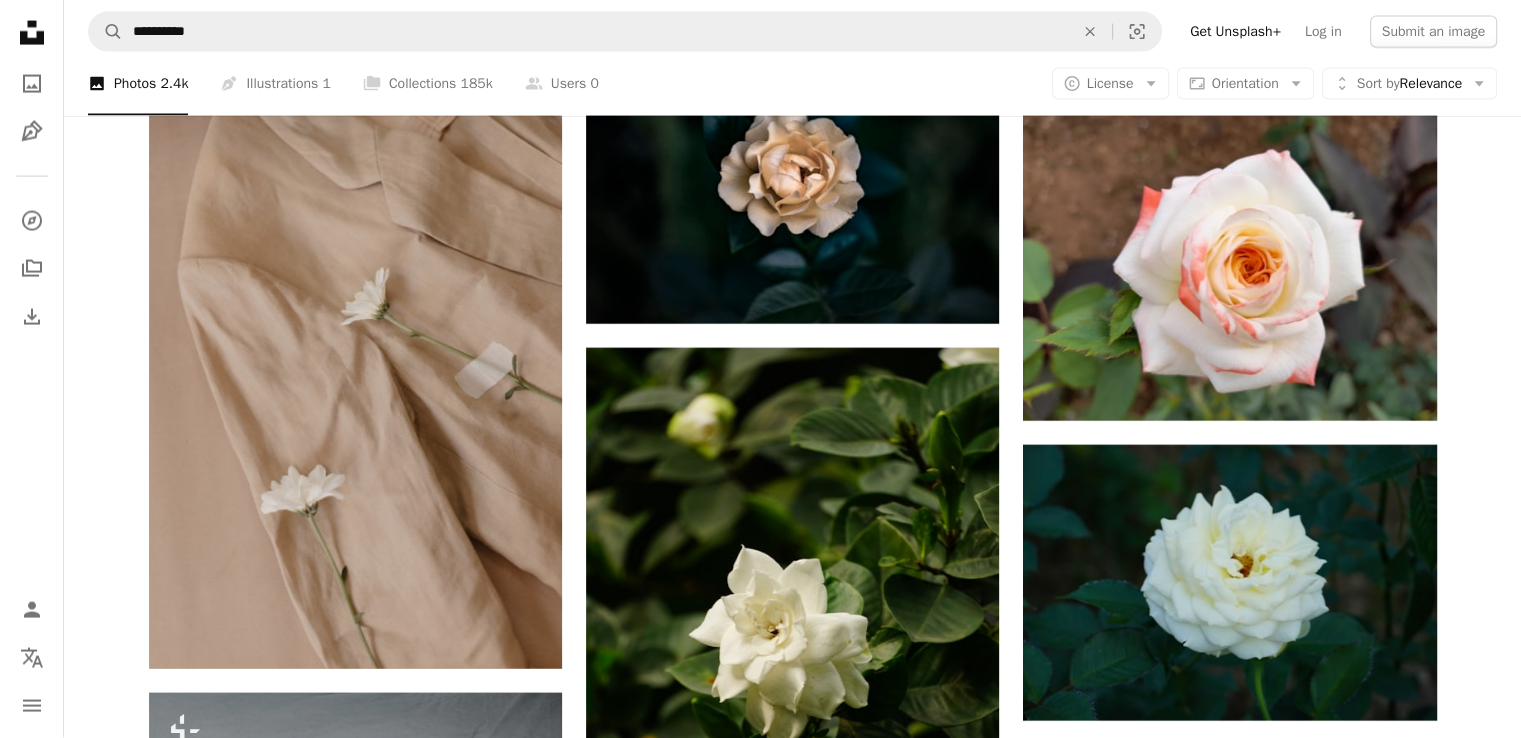 scroll, scrollTop: 141335, scrollLeft: 0, axis: vertical 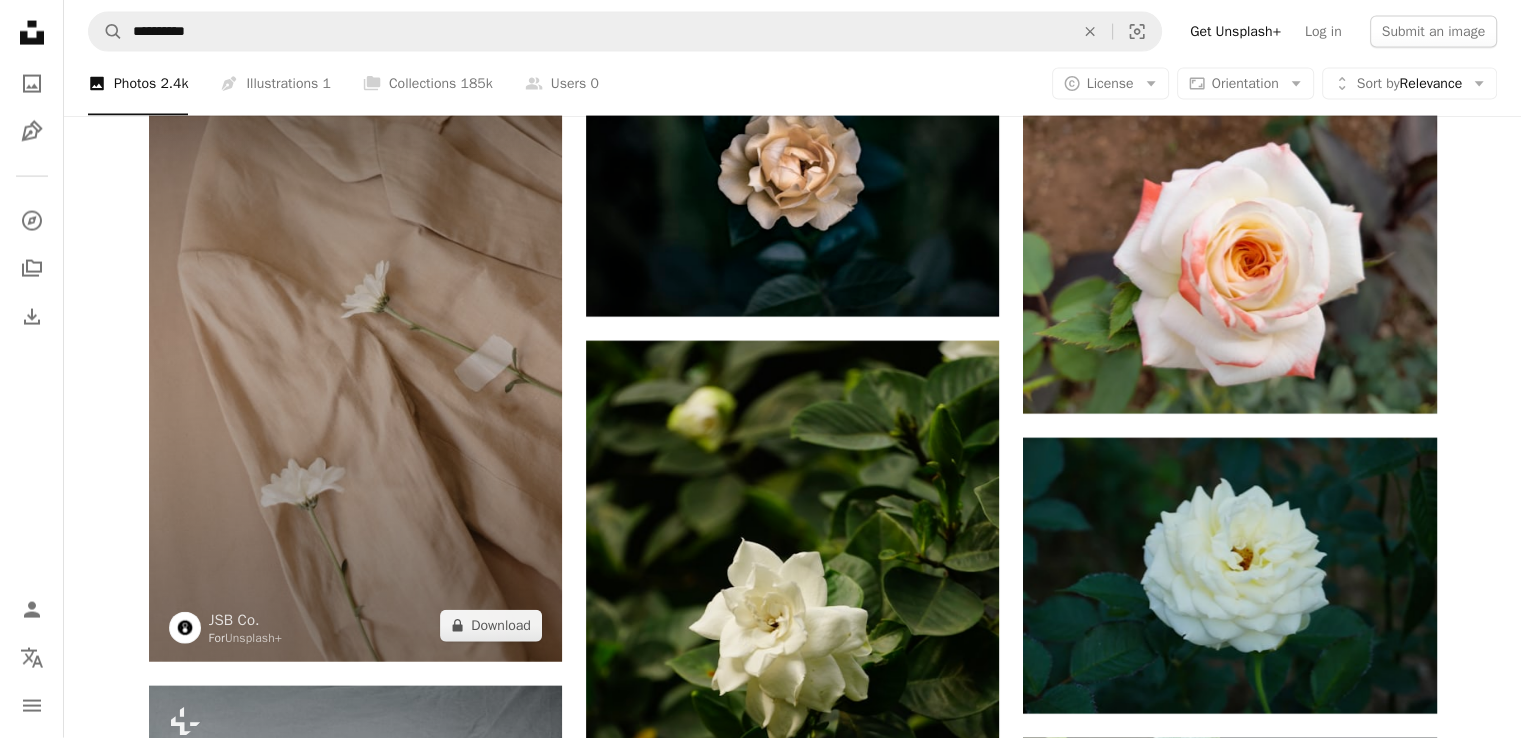 click at bounding box center [355, 352] 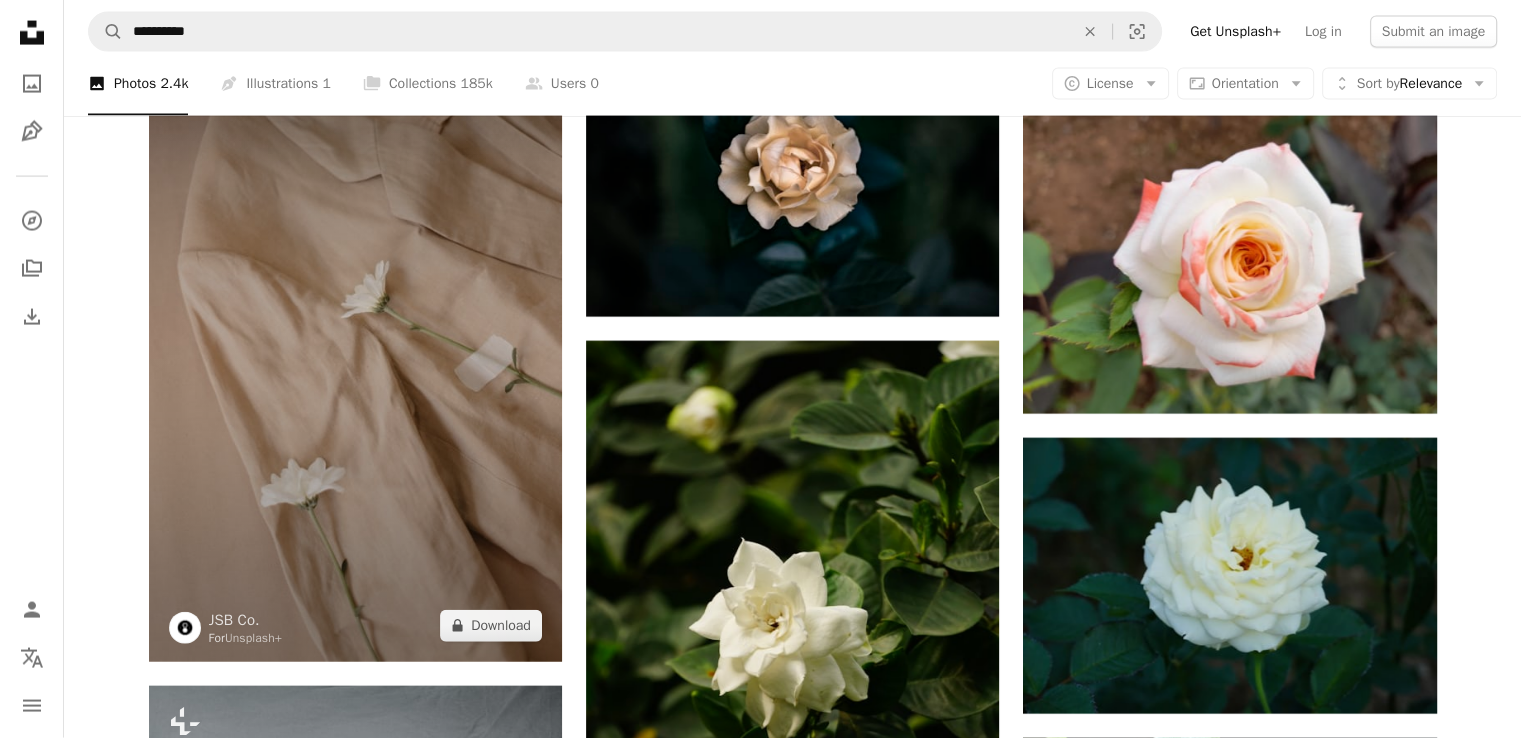 click at bounding box center (355, 352) 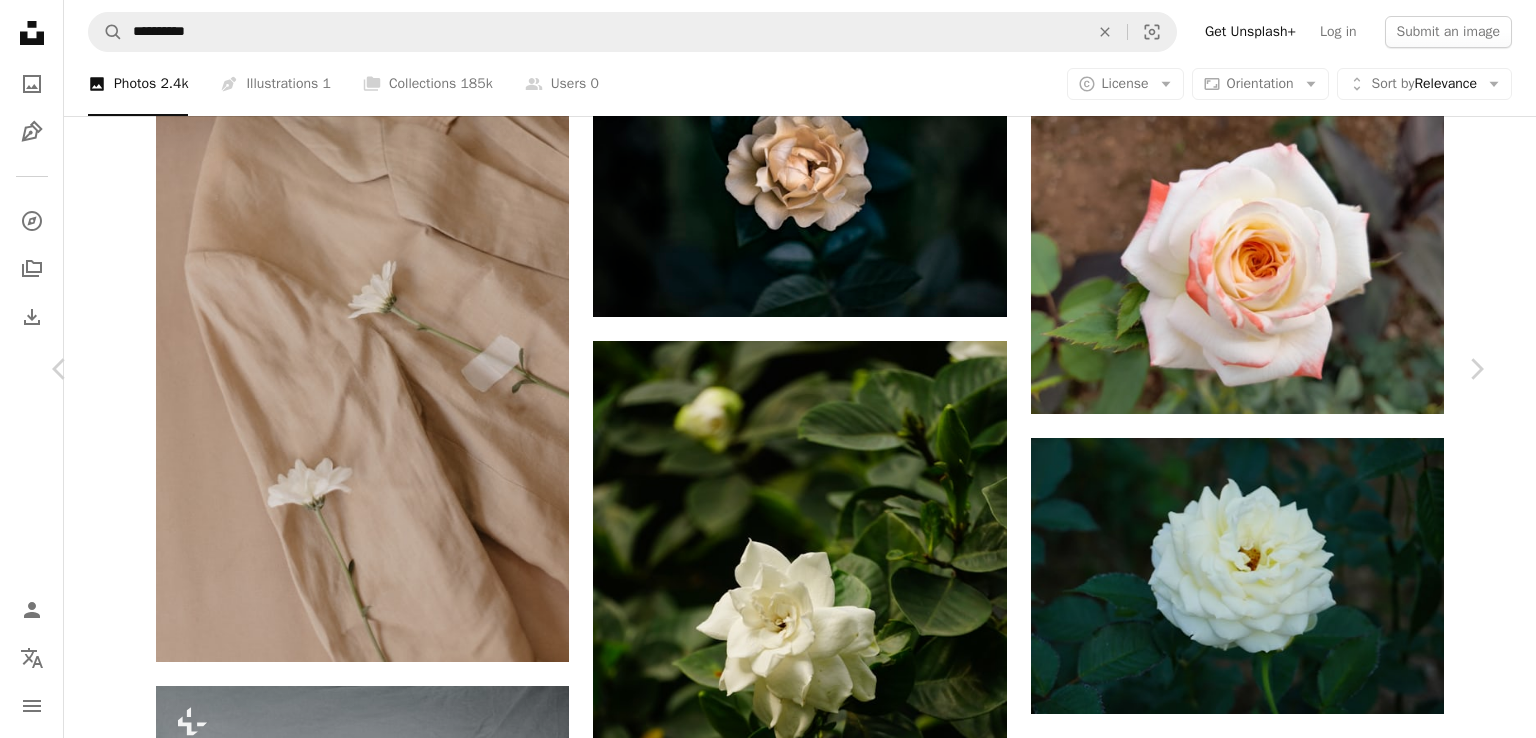 click on "An X shape" at bounding box center (20, 20) 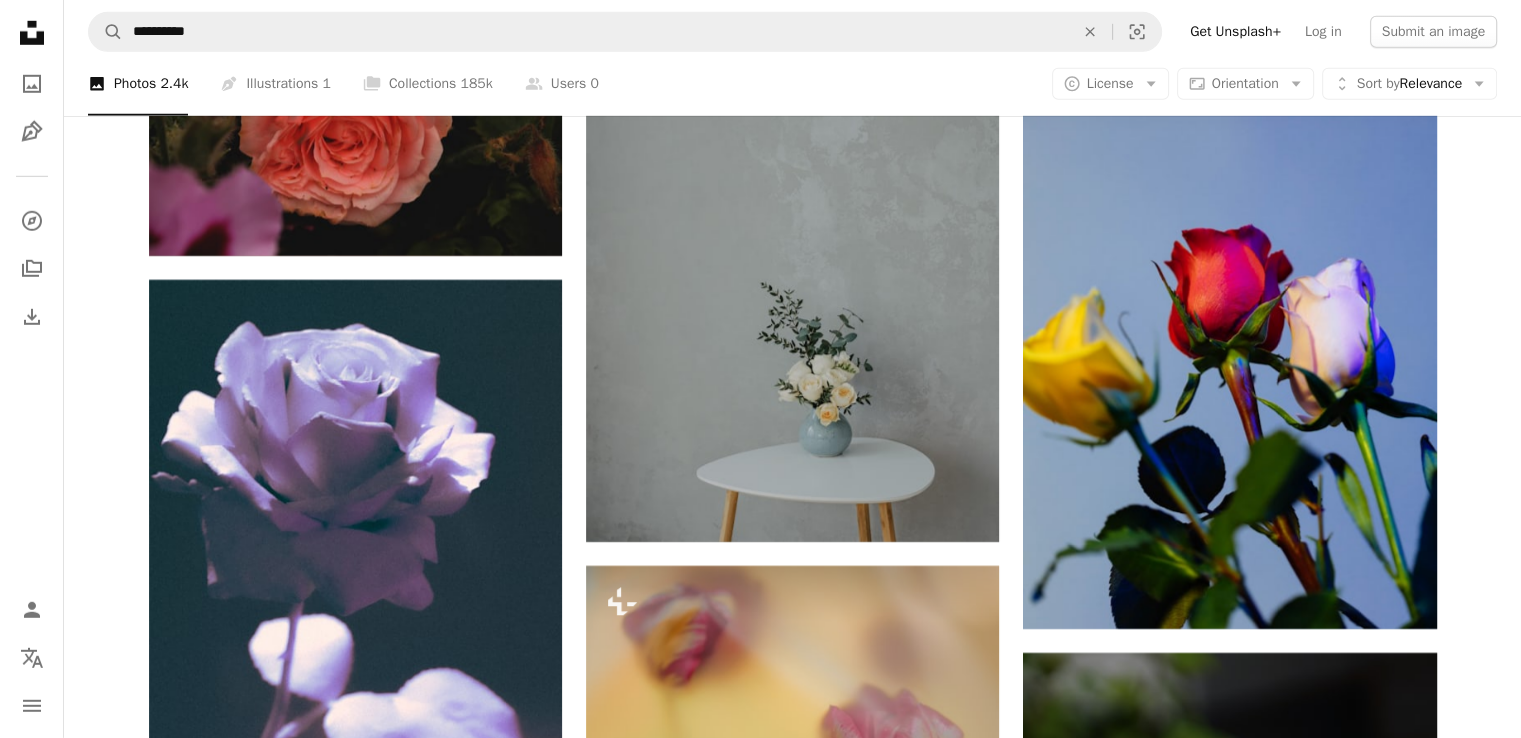 scroll, scrollTop: 142975, scrollLeft: 0, axis: vertical 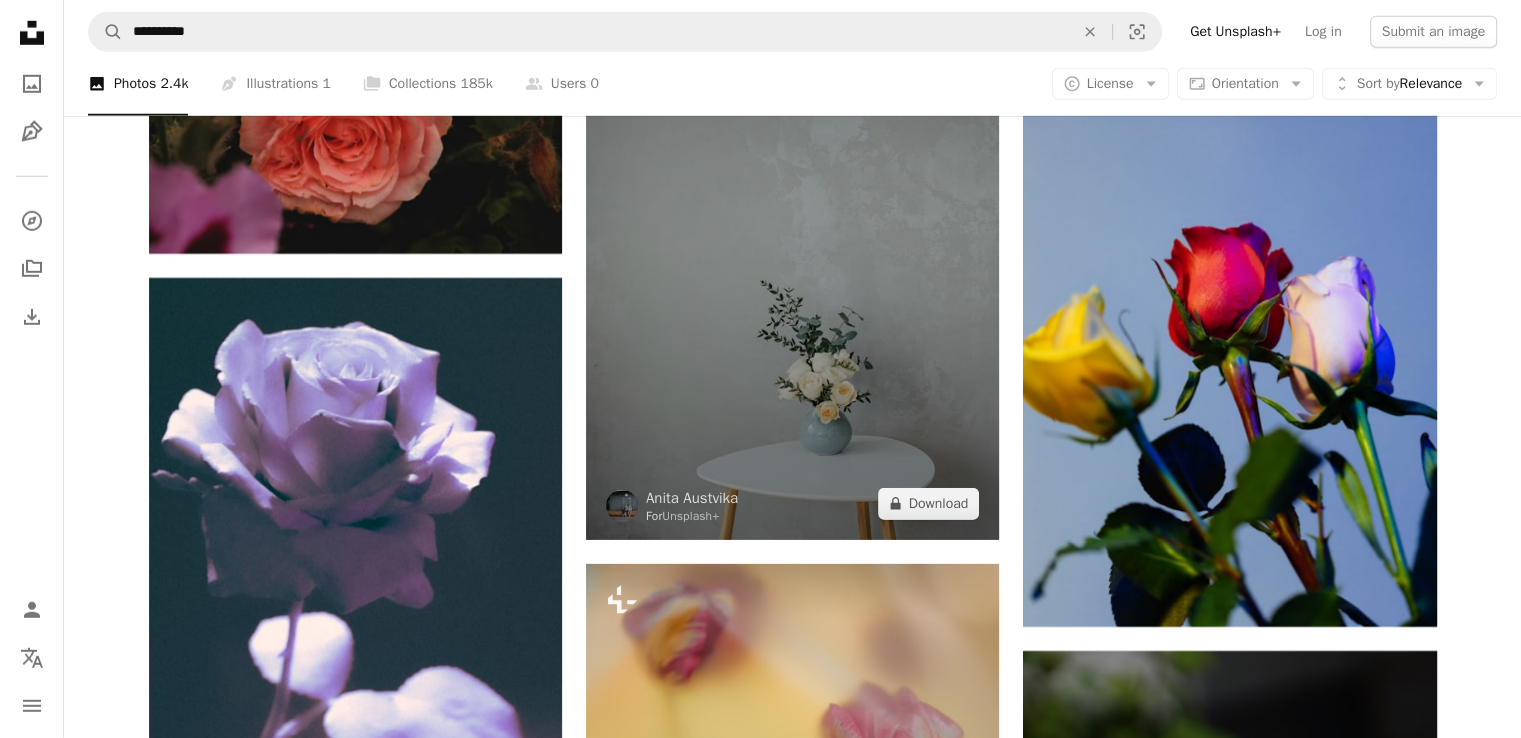 click at bounding box center (792, 230) 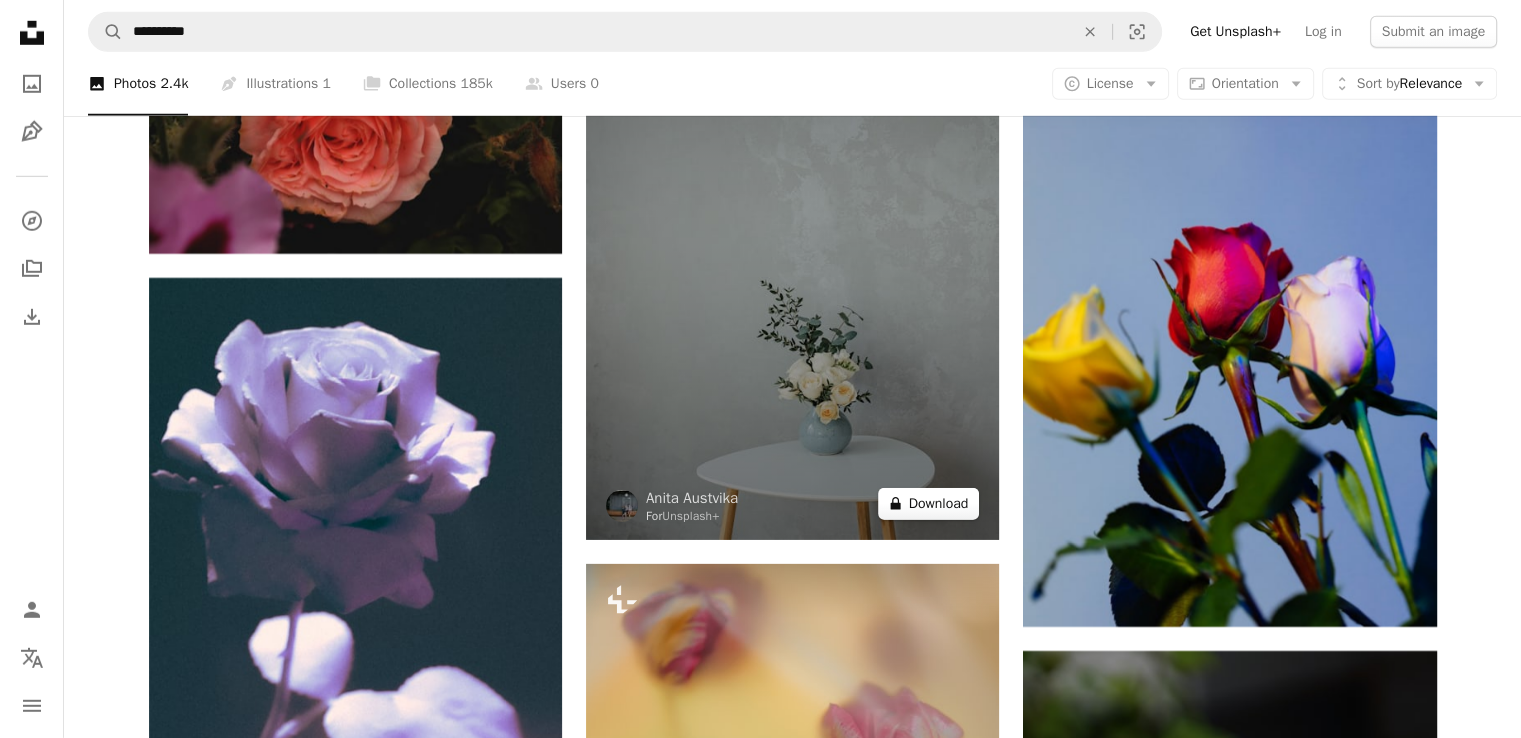 click on "A lock   Download" at bounding box center (929, 504) 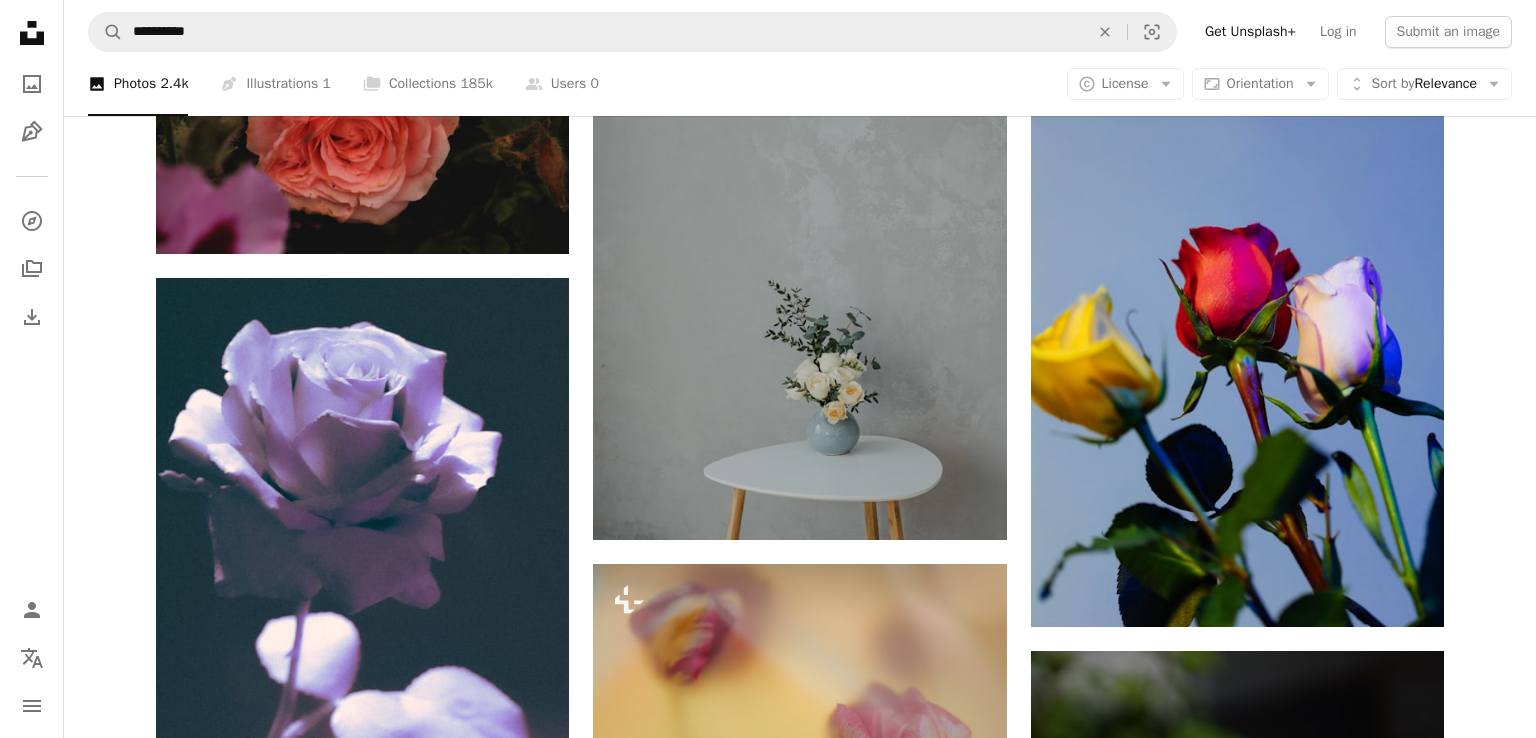click on "An X shape" at bounding box center (20, 20) 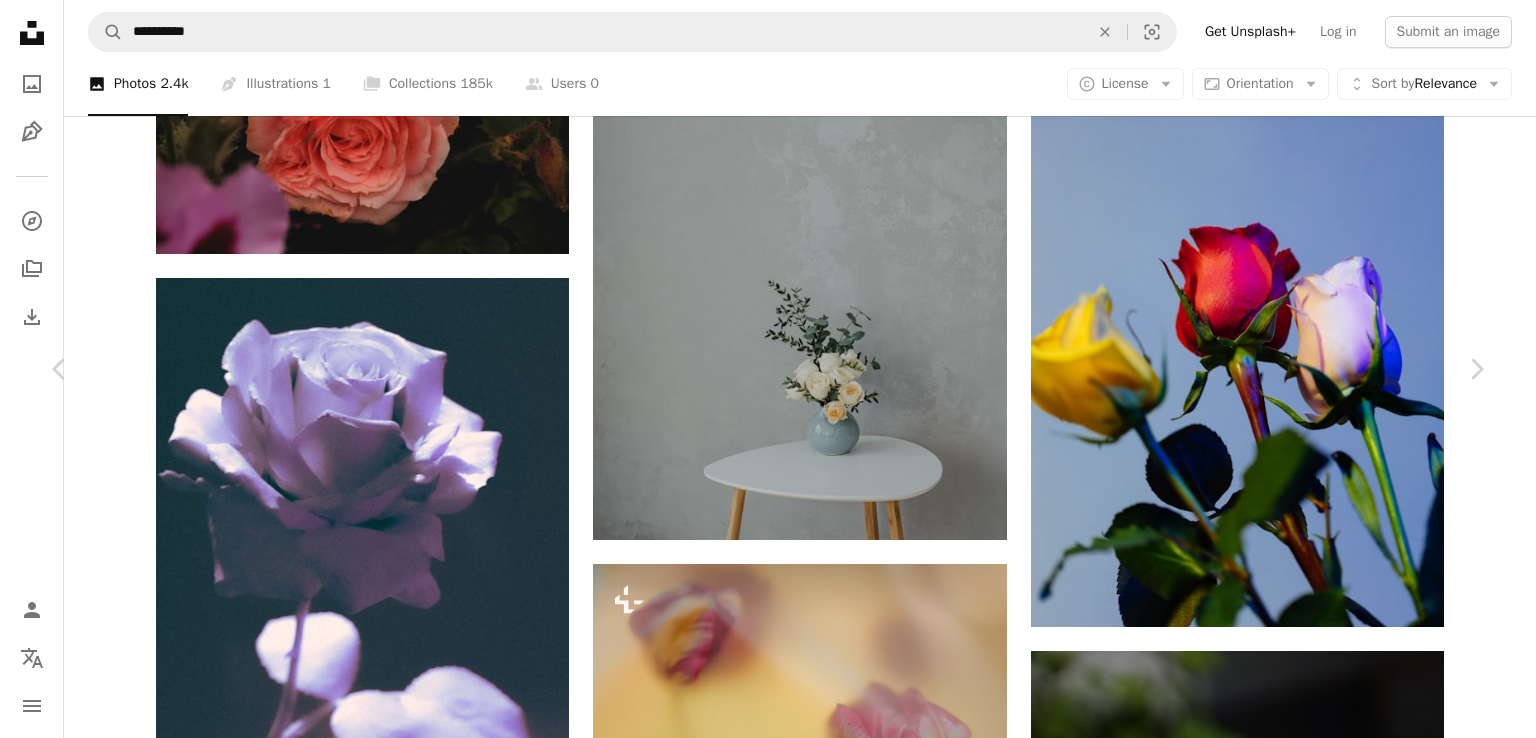 click on "An X shape" at bounding box center (20, 20) 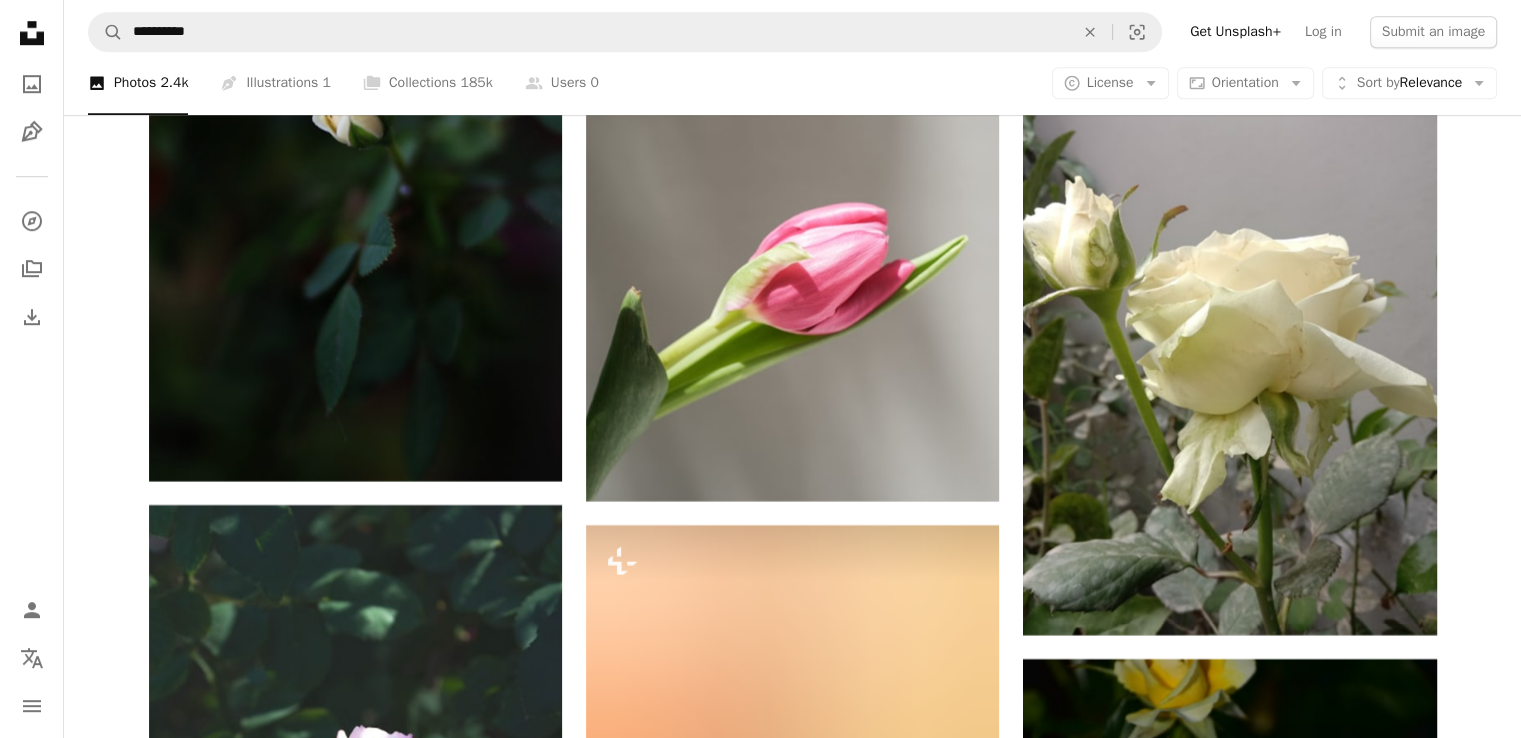 scroll, scrollTop: 168695, scrollLeft: 0, axis: vertical 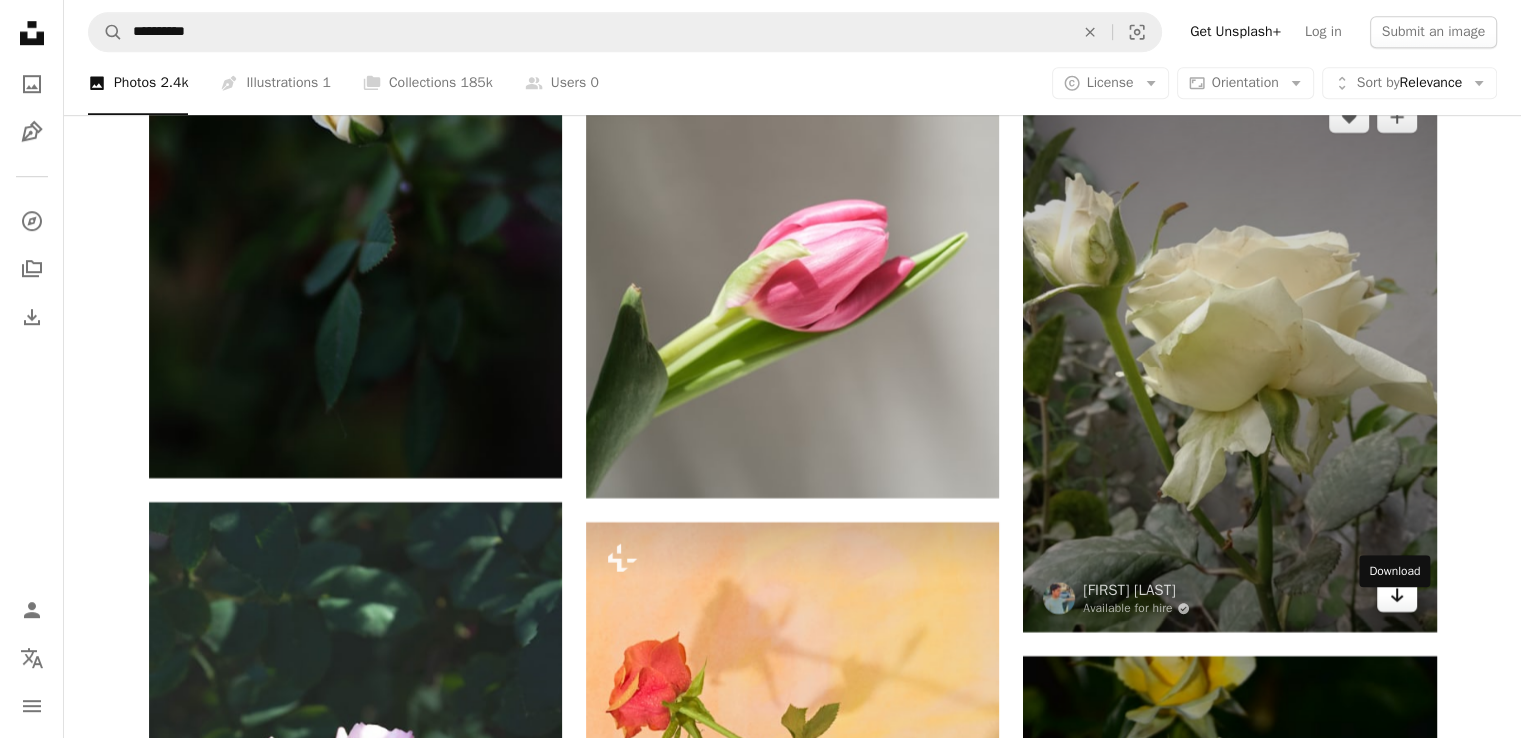 click on "Arrow pointing down" 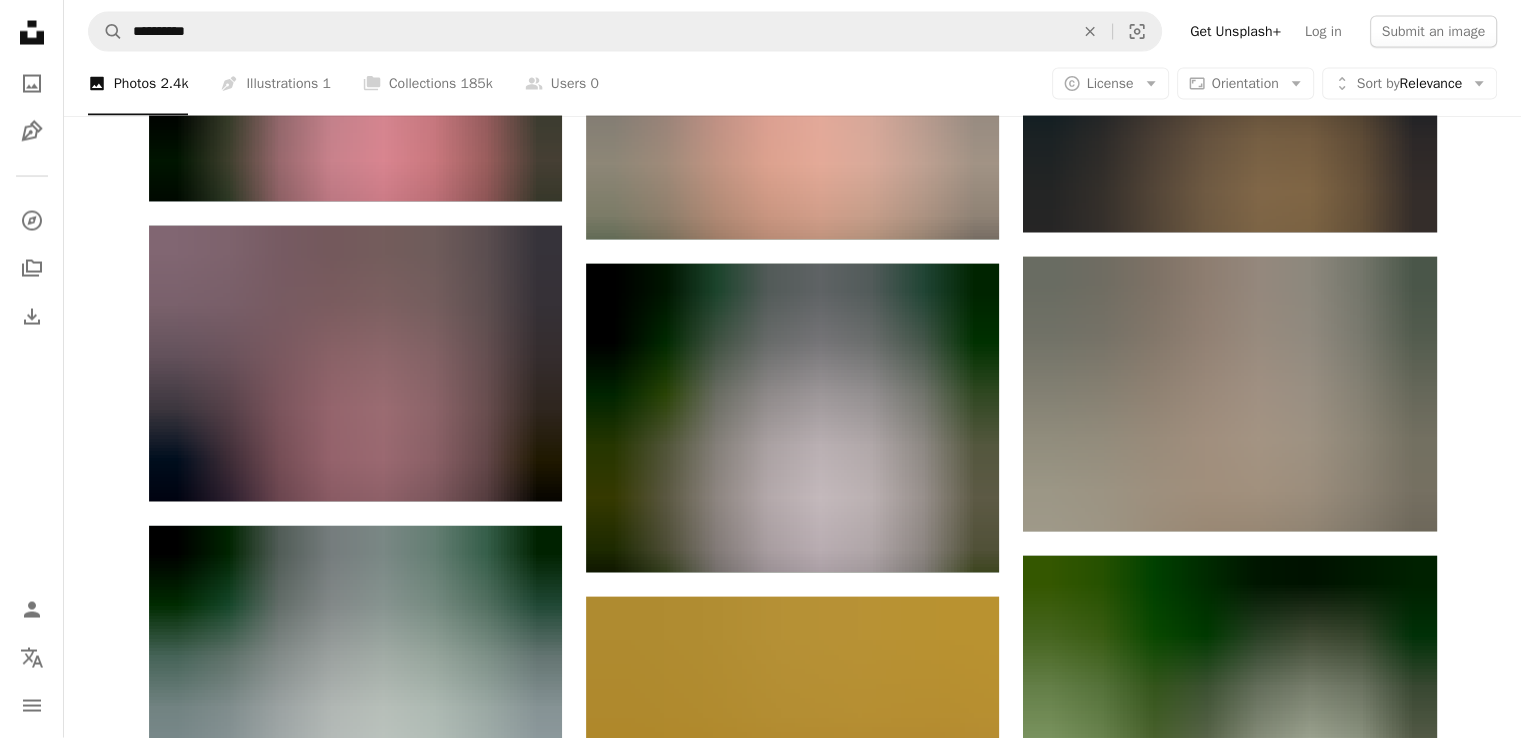 scroll, scrollTop: 178975, scrollLeft: 0, axis: vertical 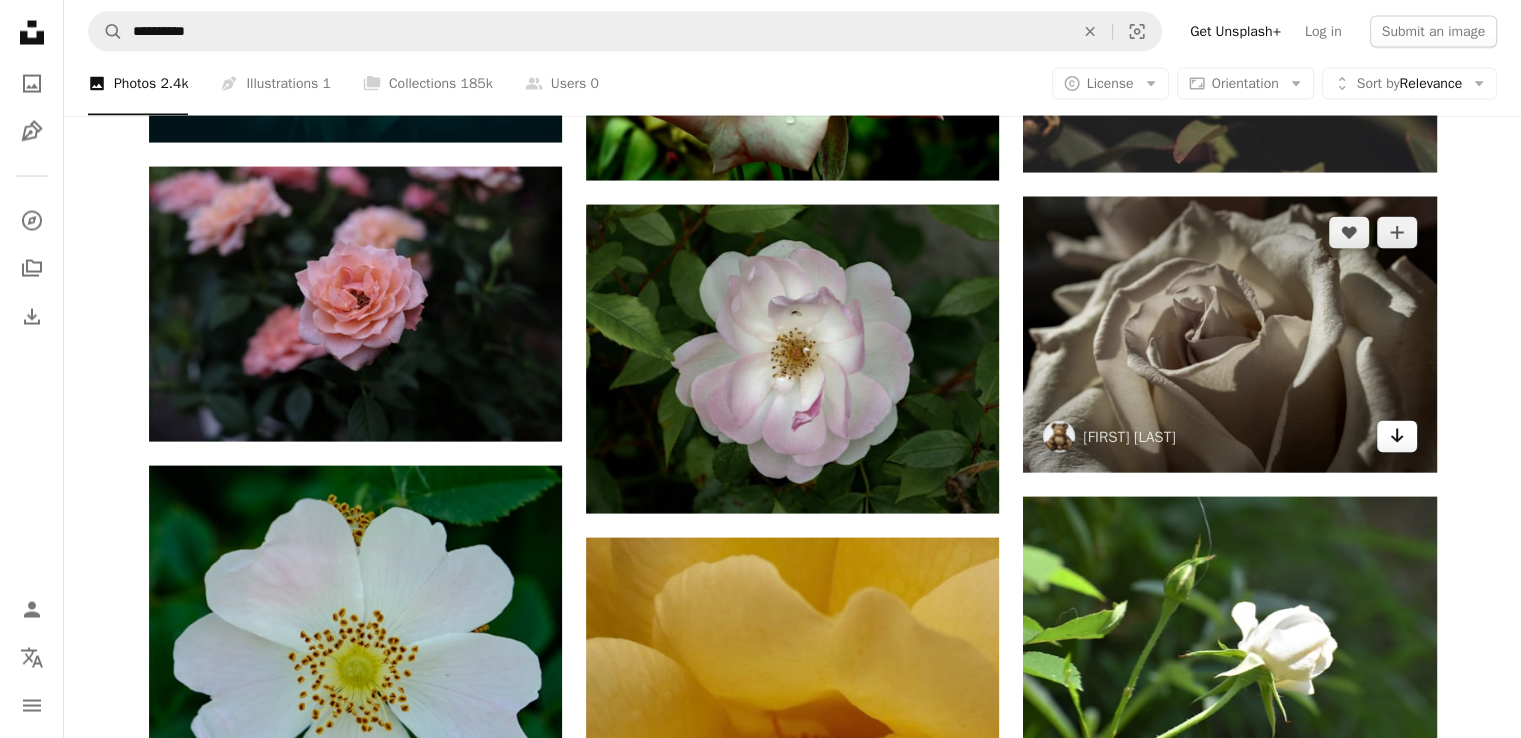 click on "Arrow pointing down" at bounding box center (1397, 437) 